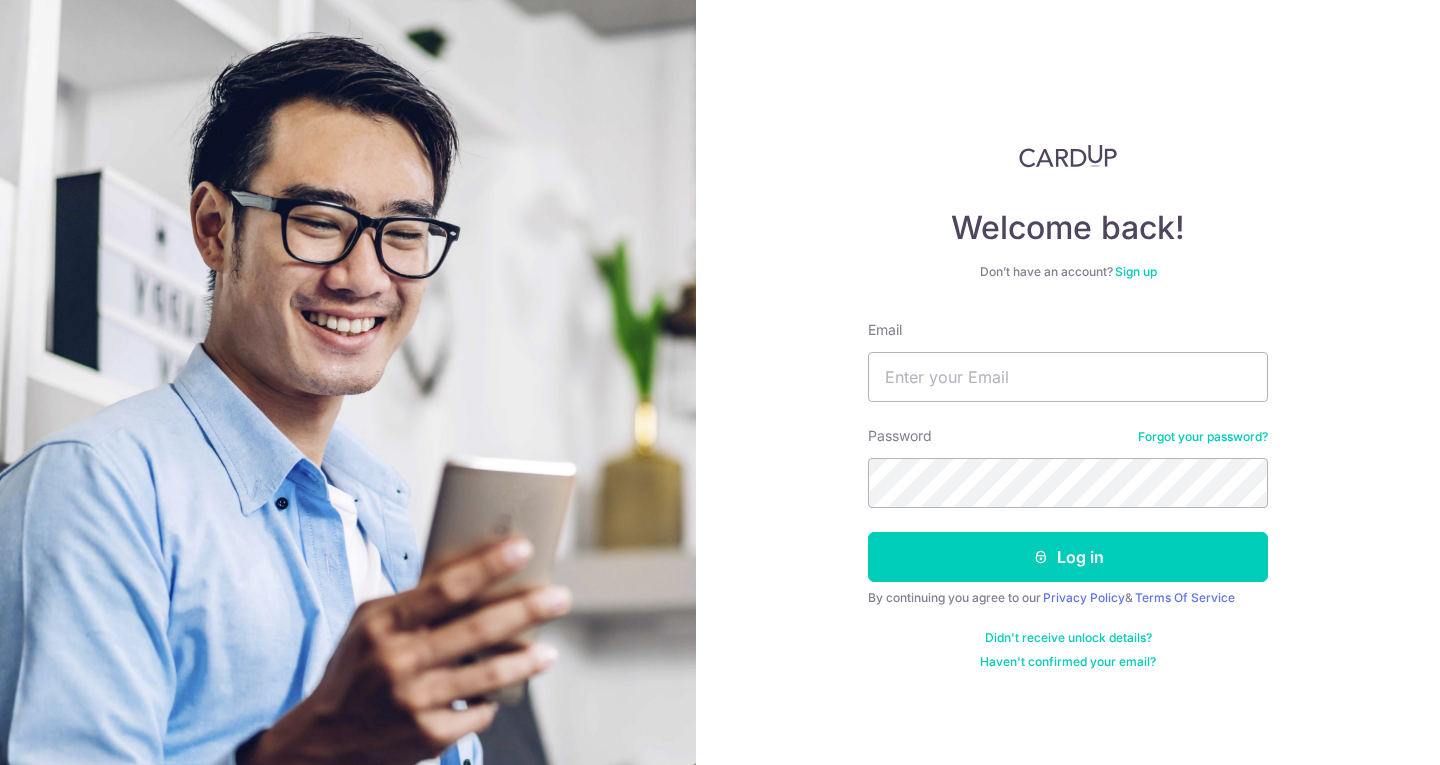 scroll, scrollTop: 0, scrollLeft: 0, axis: both 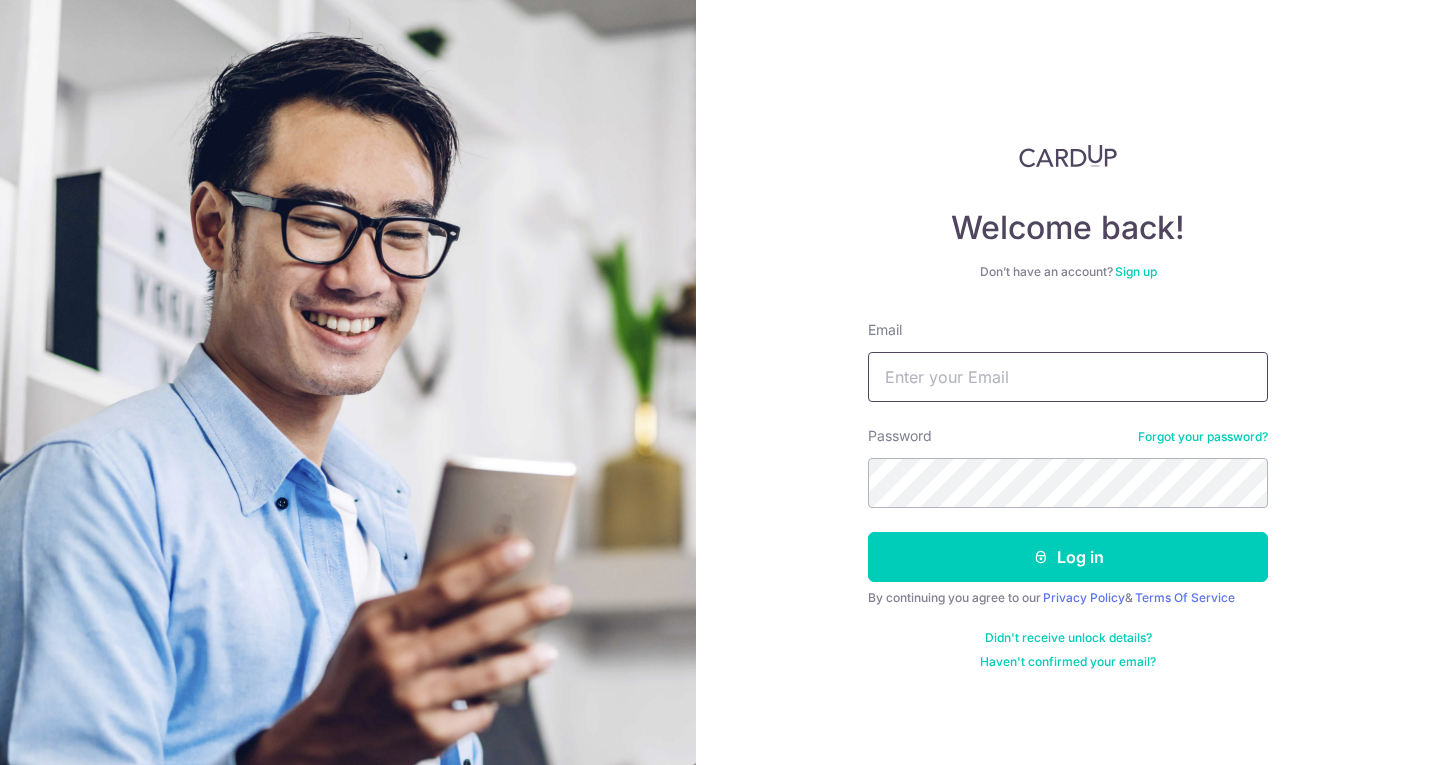 type on "[EMAIL]" 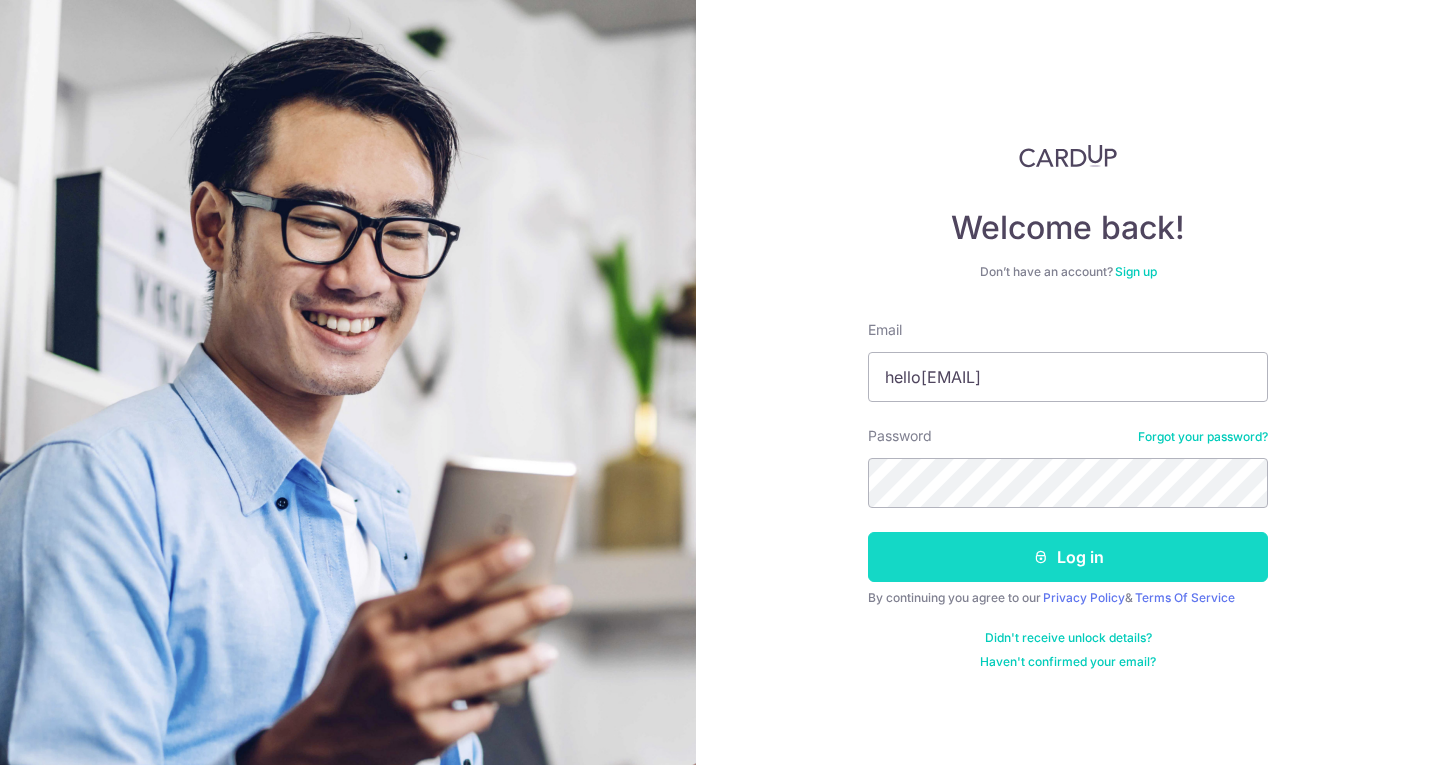 click at bounding box center (1041, 557) 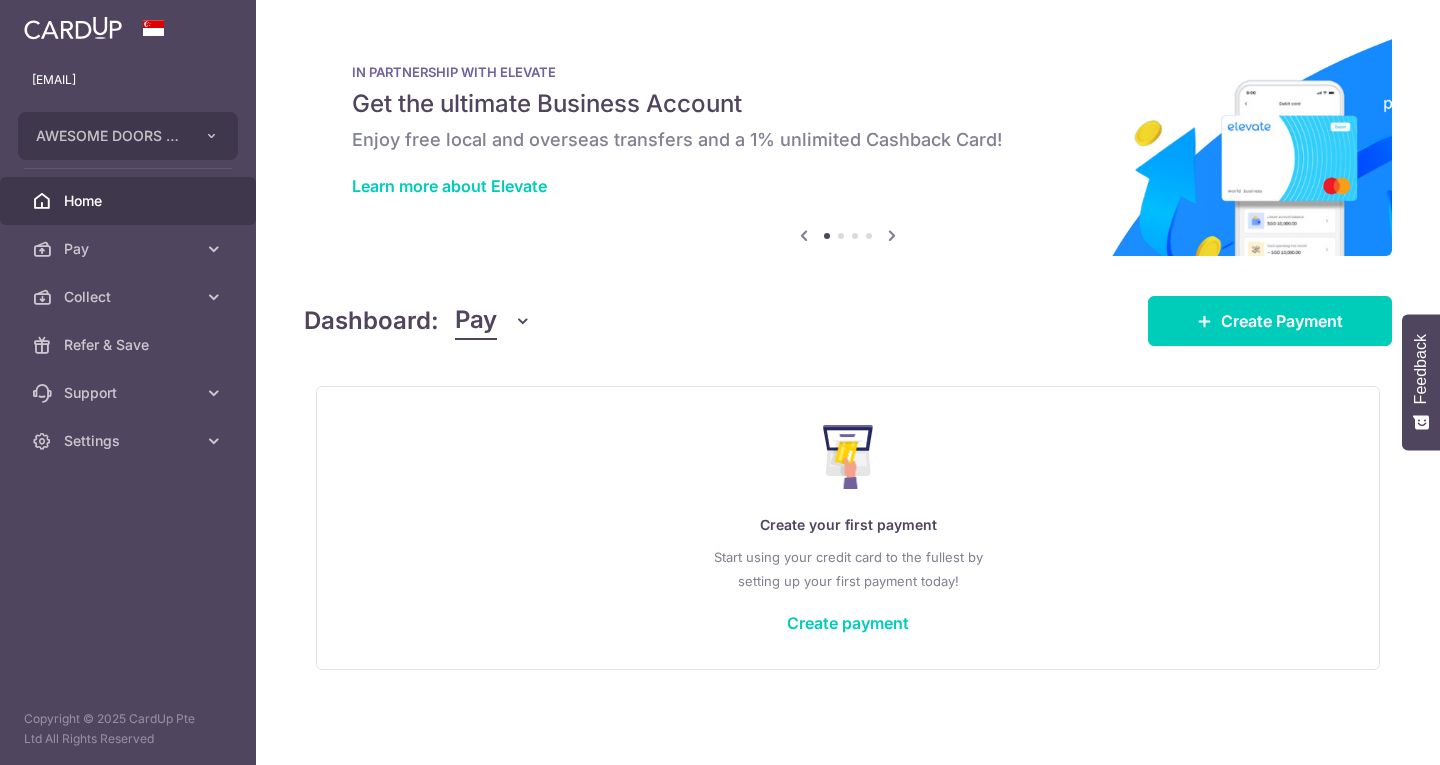 scroll, scrollTop: 0, scrollLeft: 0, axis: both 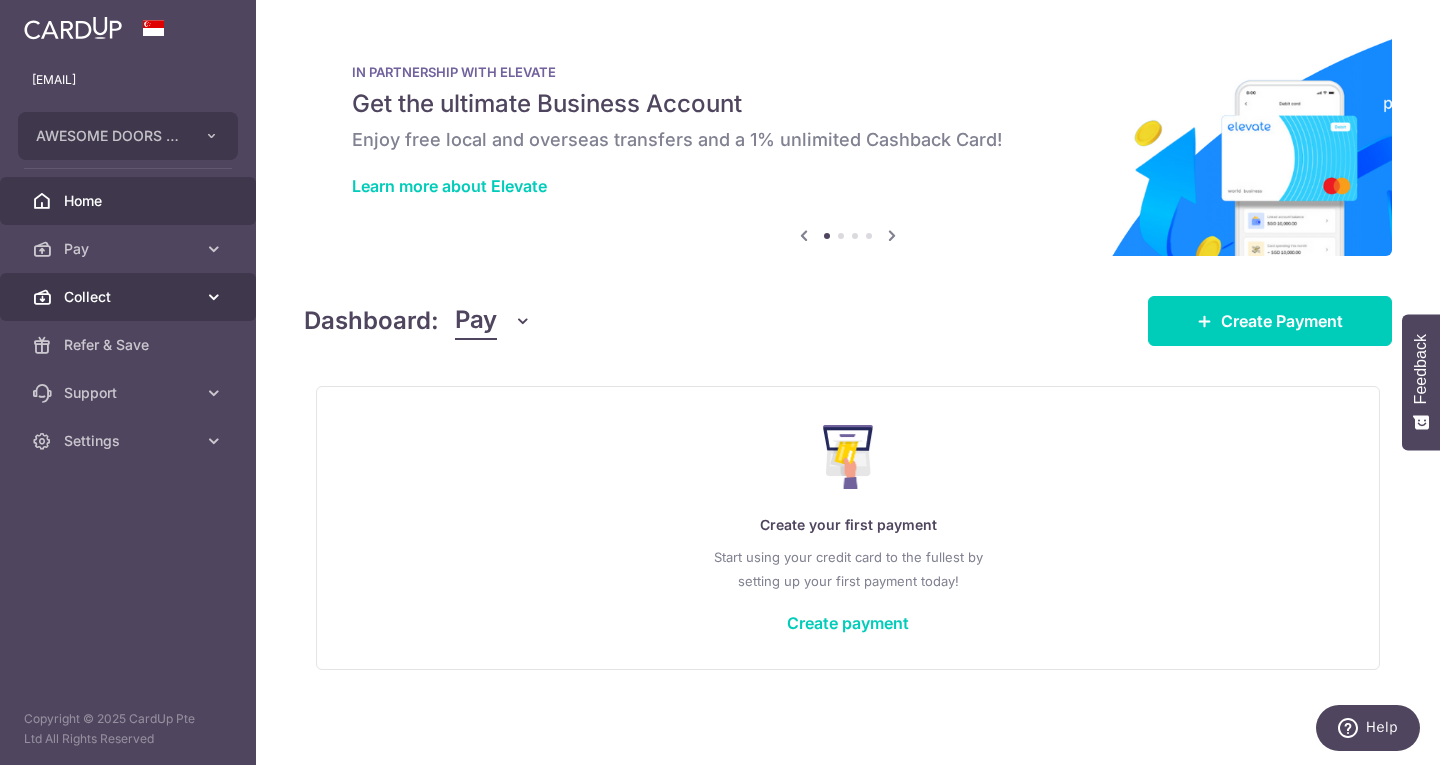 click on "Collect" at bounding box center [130, 297] 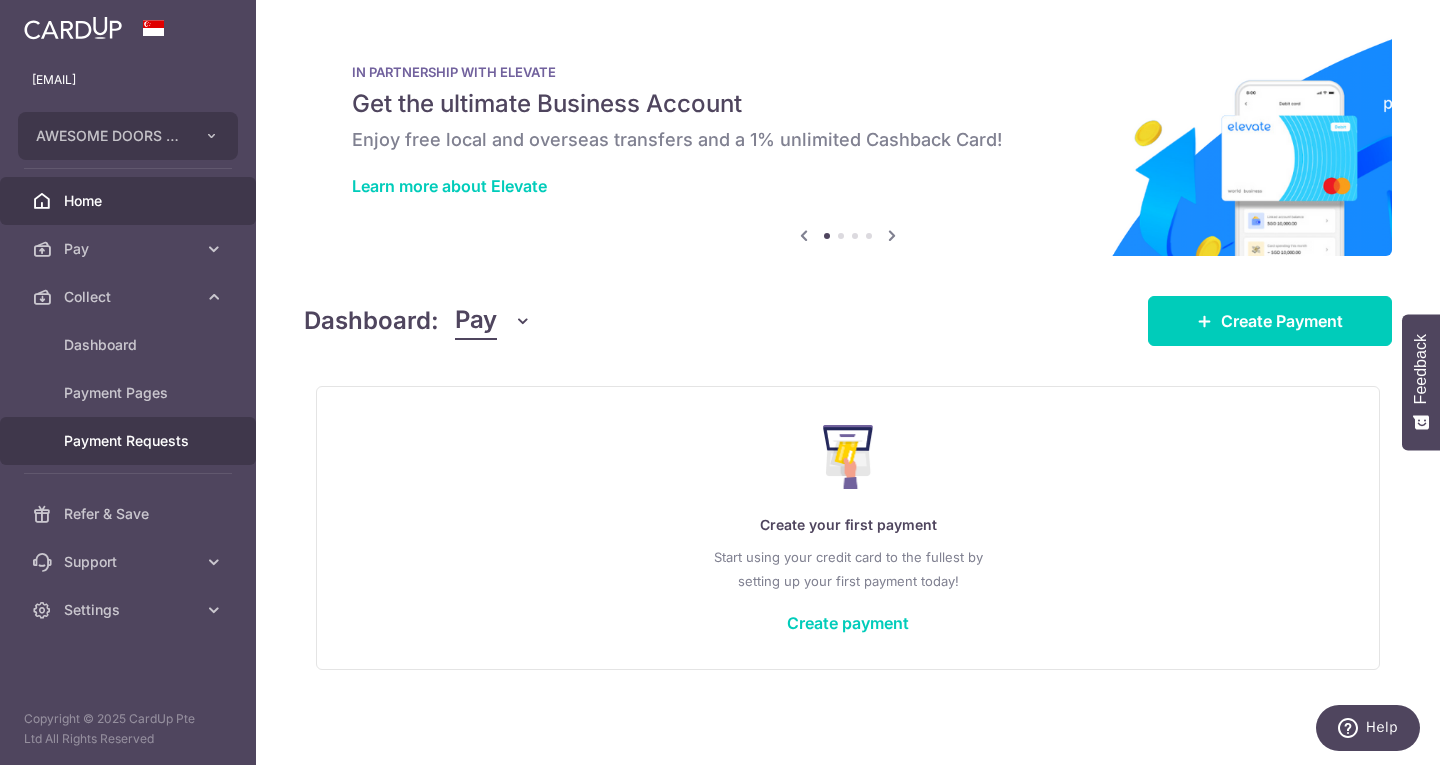 click on "Payment Requests" at bounding box center (130, 441) 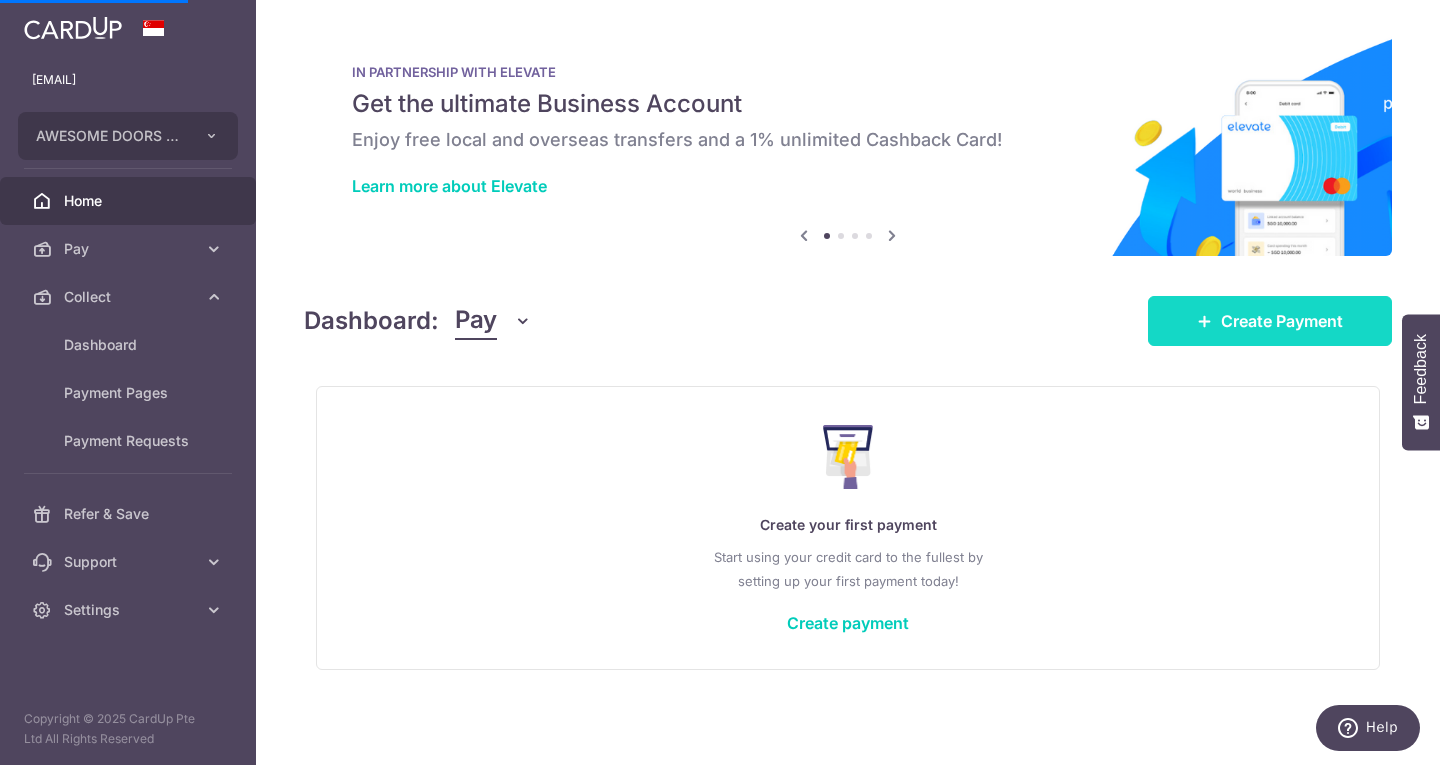 click on "Create Payment" at bounding box center [1282, 321] 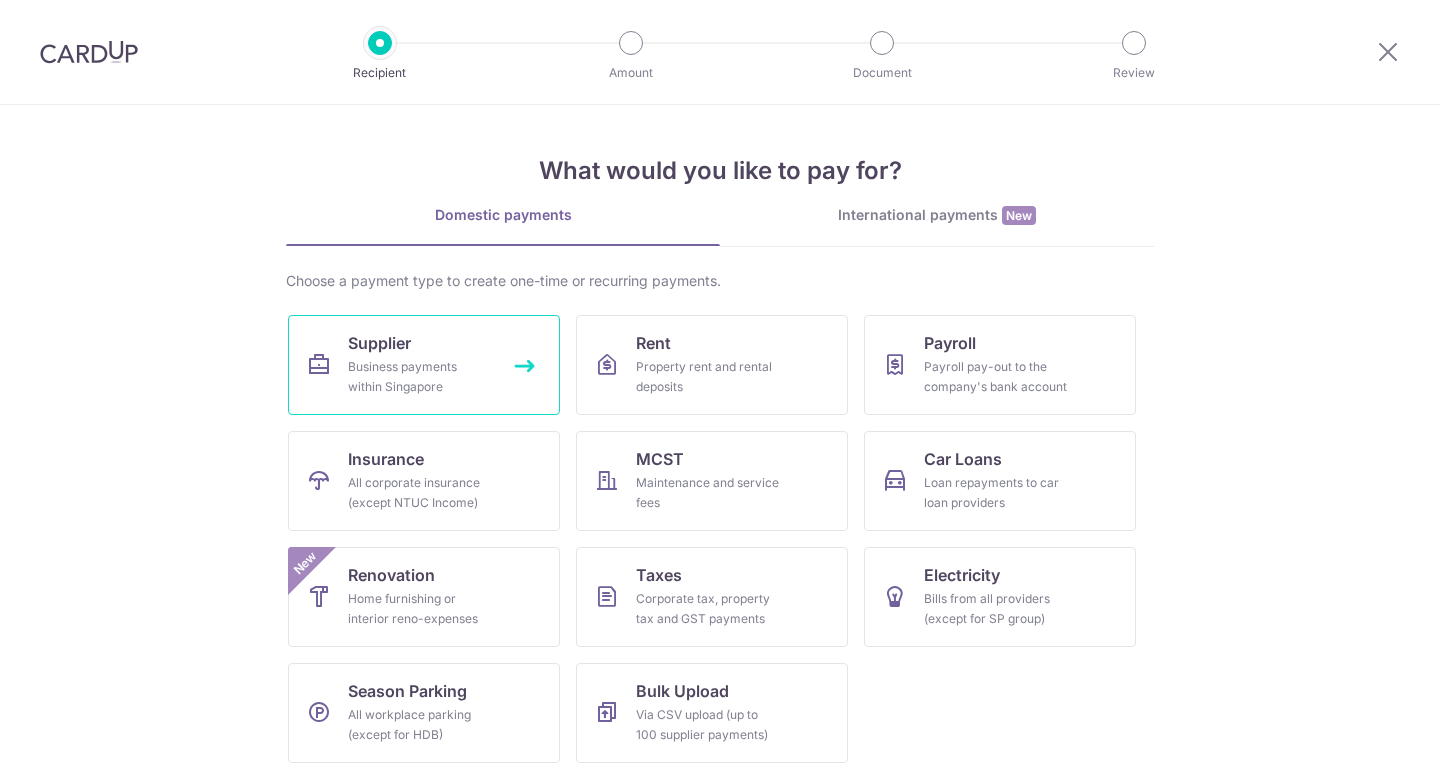 scroll, scrollTop: 0, scrollLeft: 0, axis: both 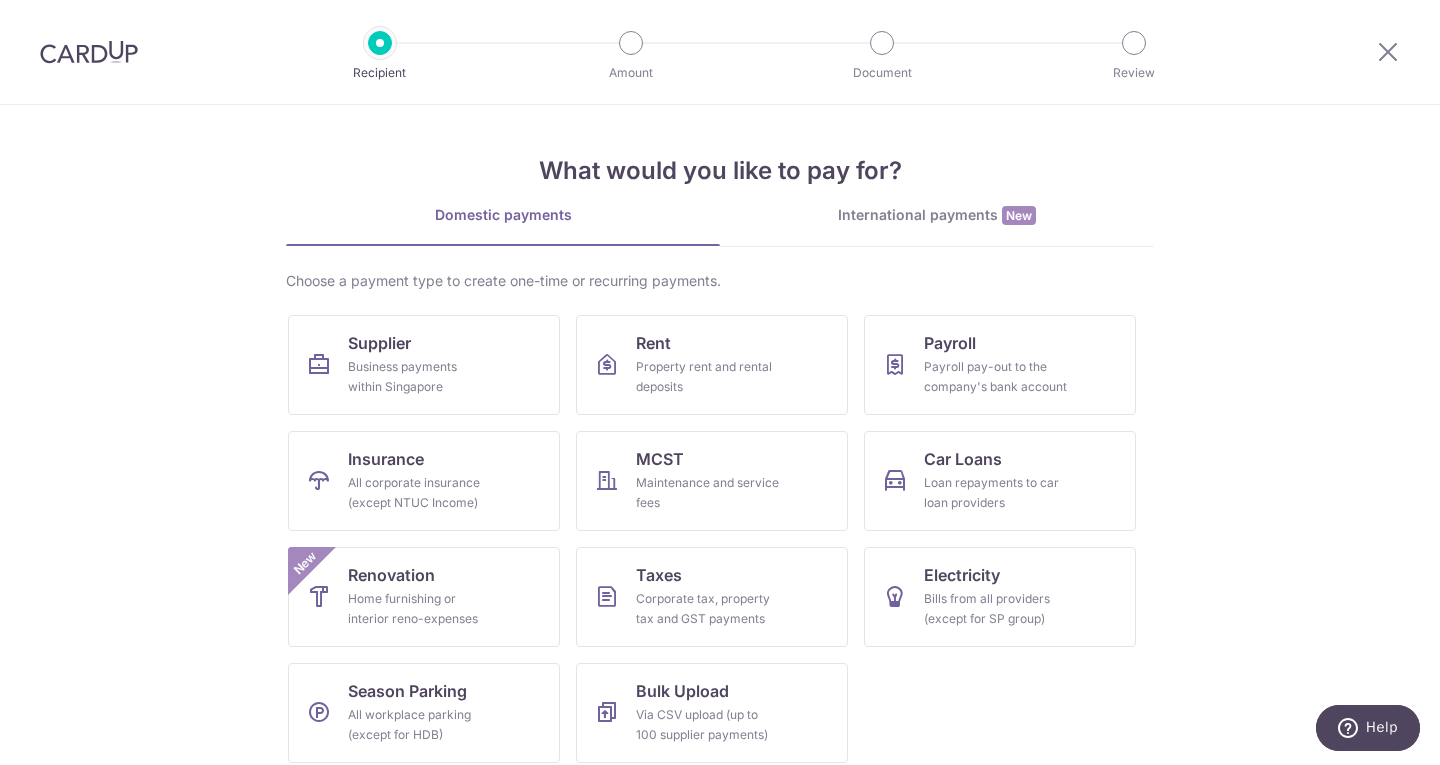 click at bounding box center (89, 52) 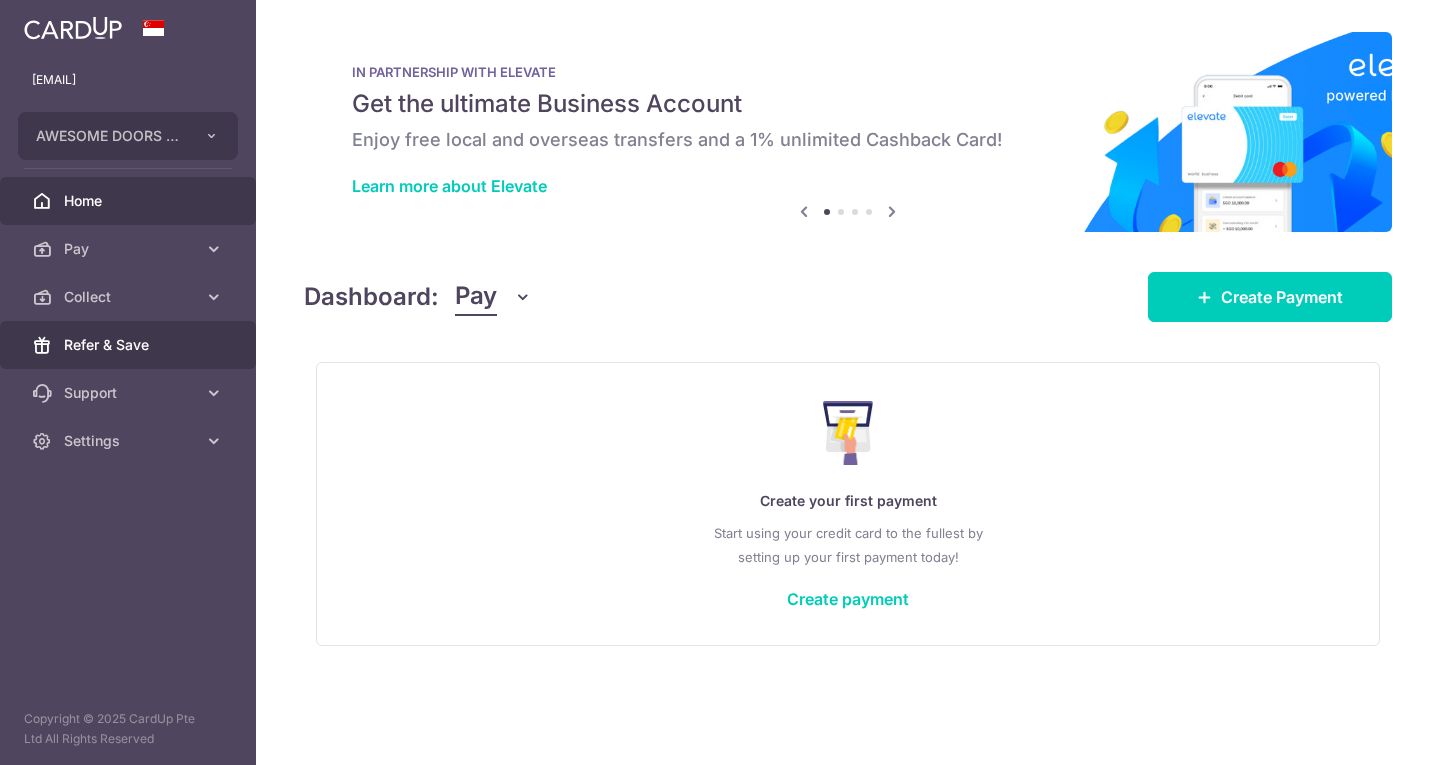 scroll, scrollTop: 0, scrollLeft: 0, axis: both 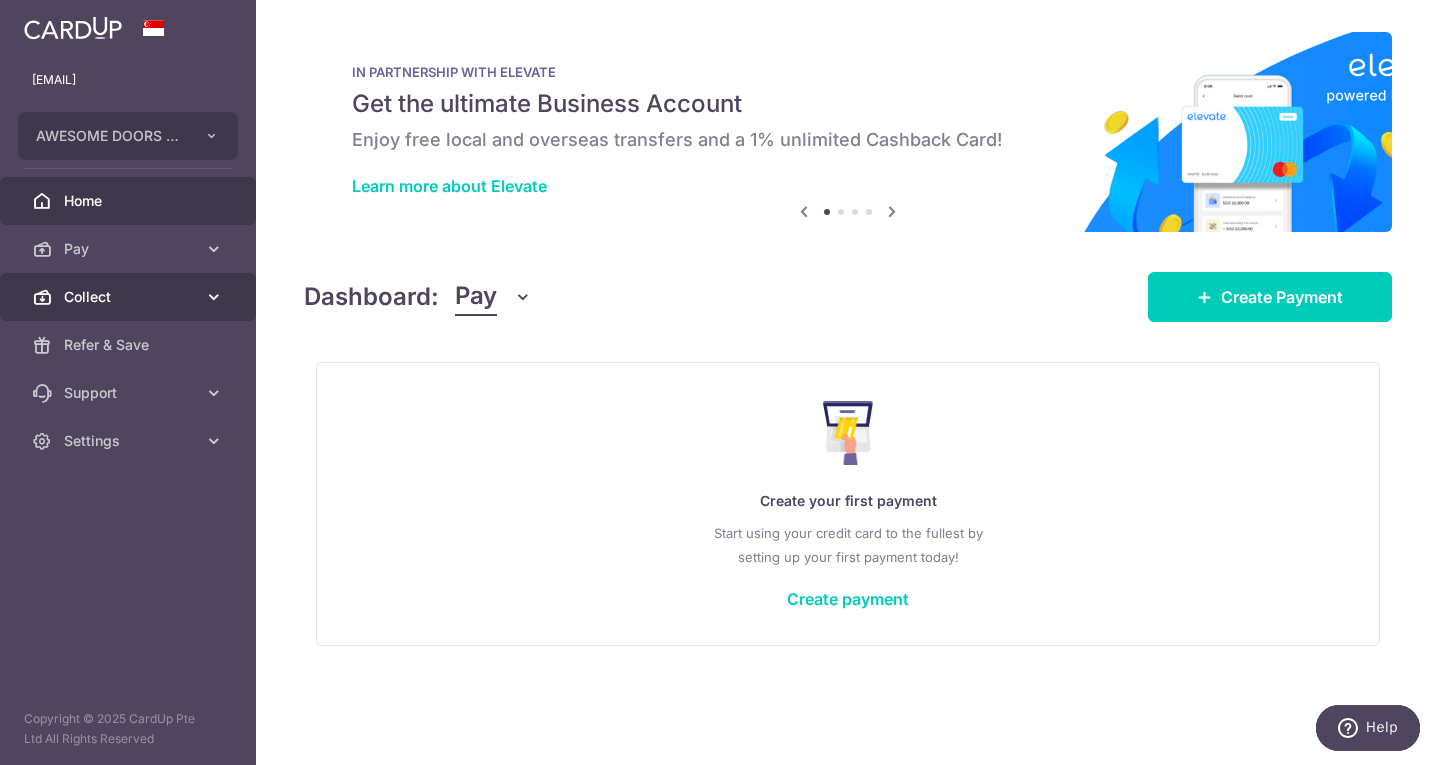 click at bounding box center [214, 297] 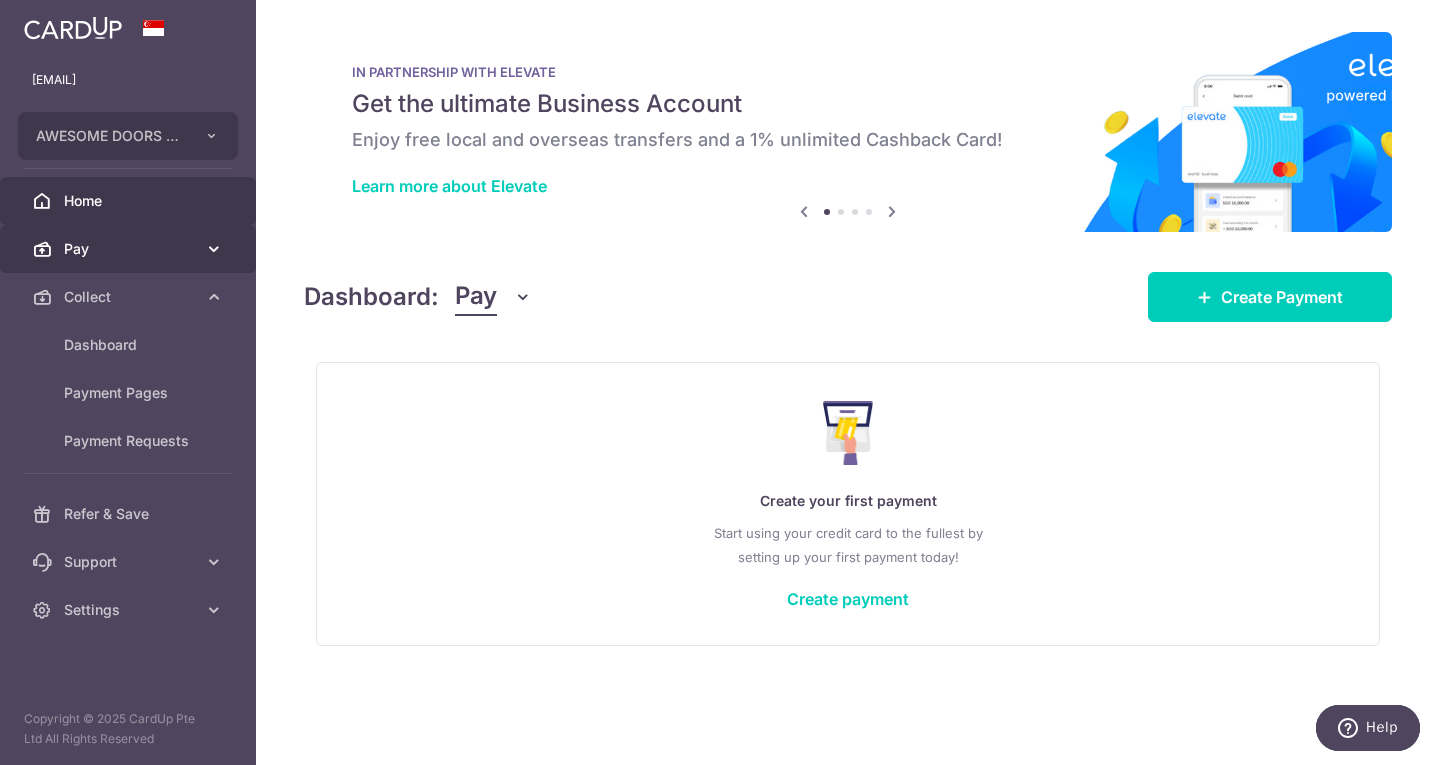 click on "Pay" at bounding box center [128, 249] 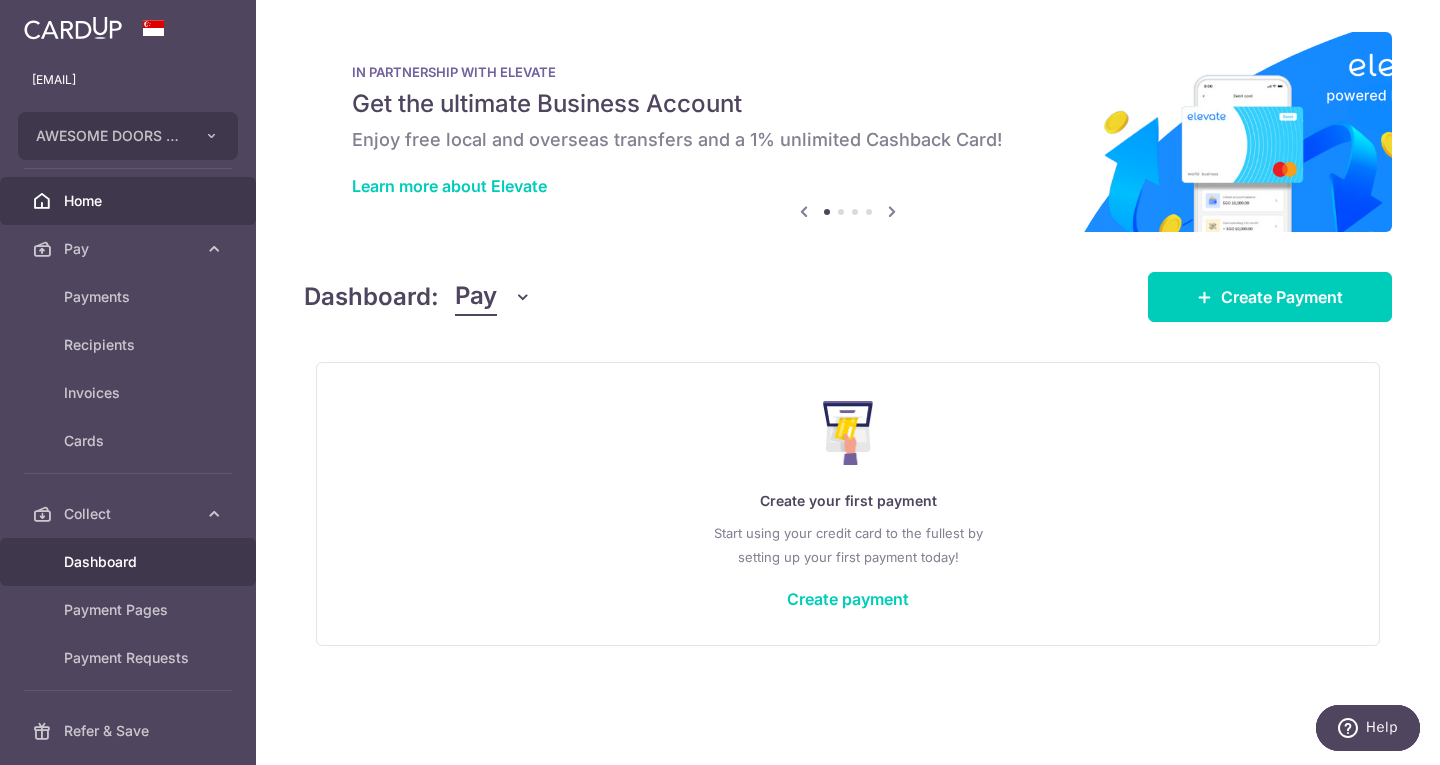 click on "Dashboard" at bounding box center (130, 562) 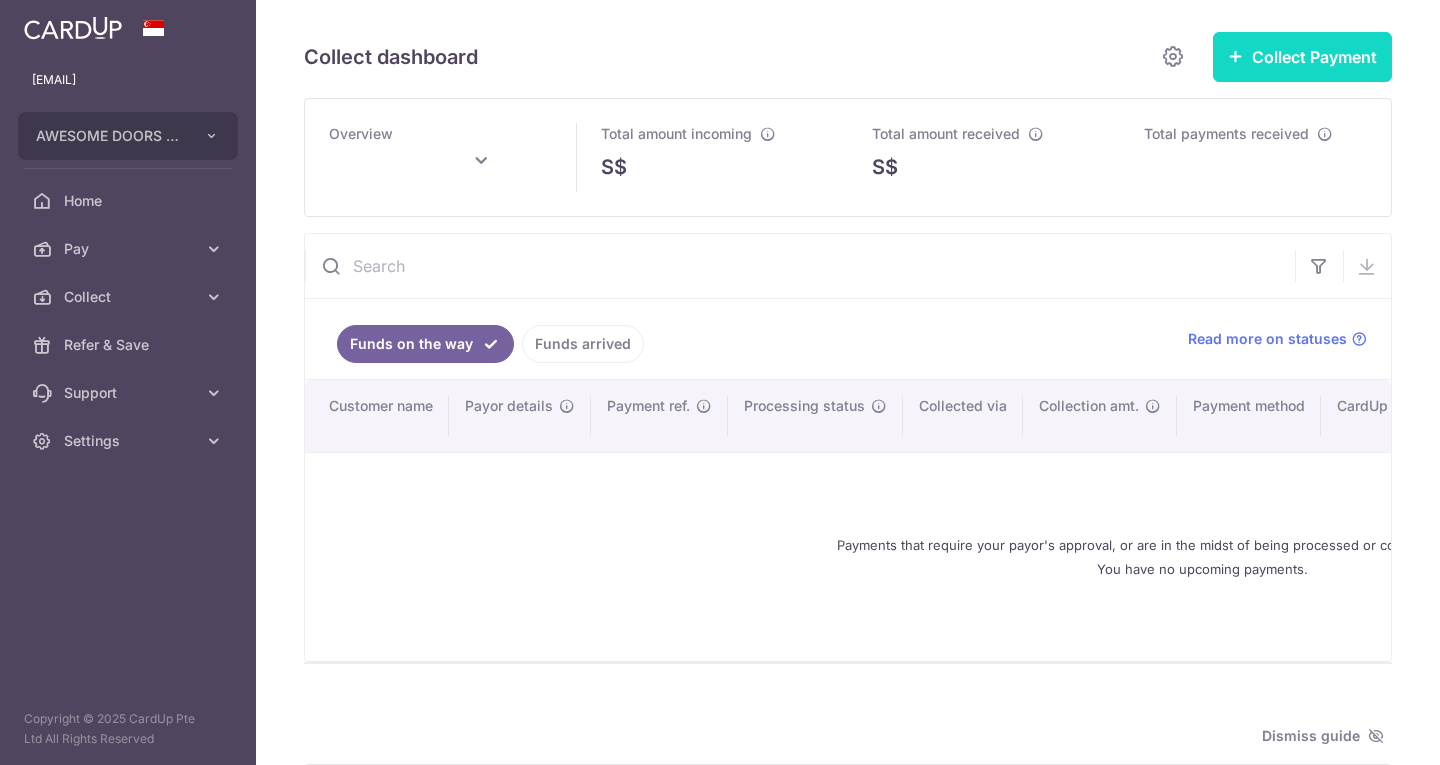 scroll, scrollTop: 0, scrollLeft: 0, axis: both 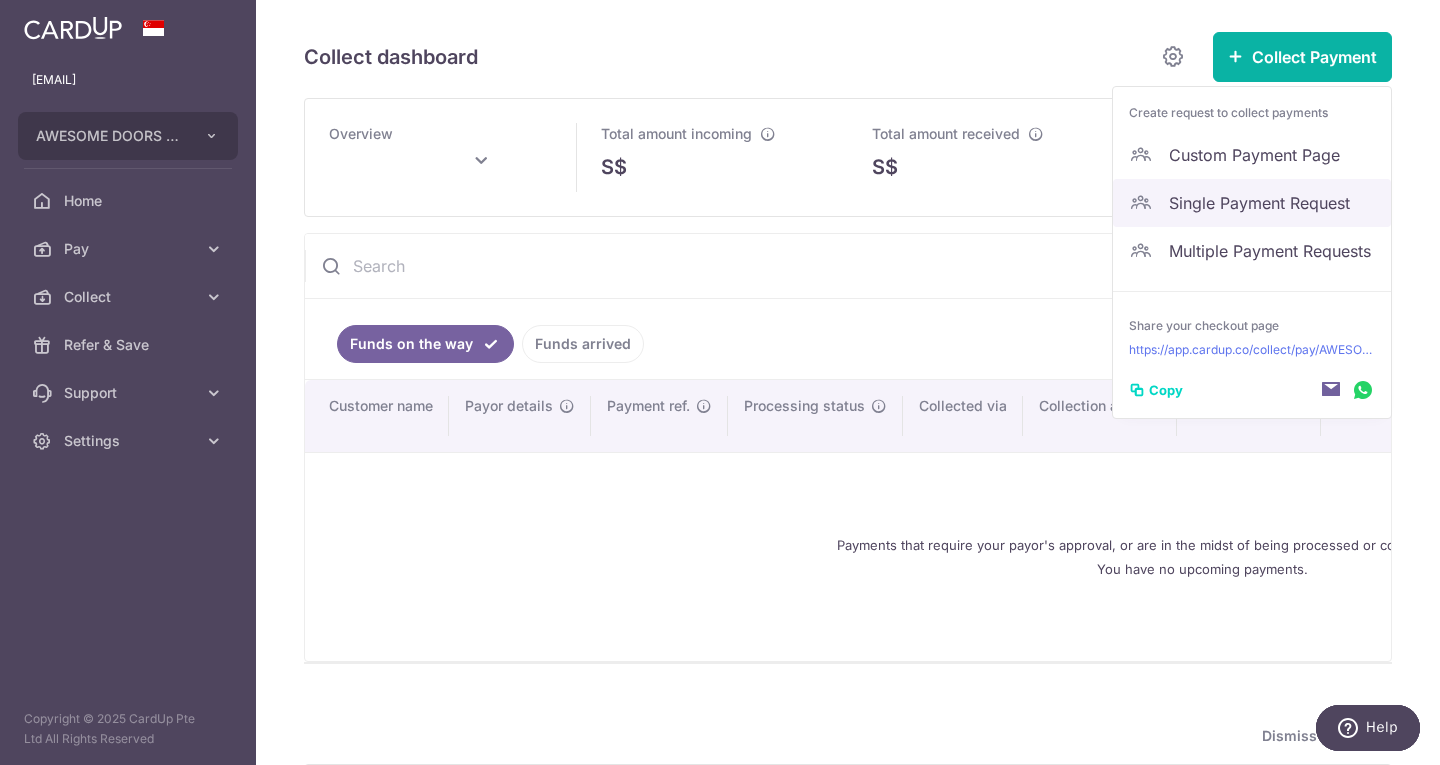 click on "Single Payment Request" at bounding box center (1252, 203) 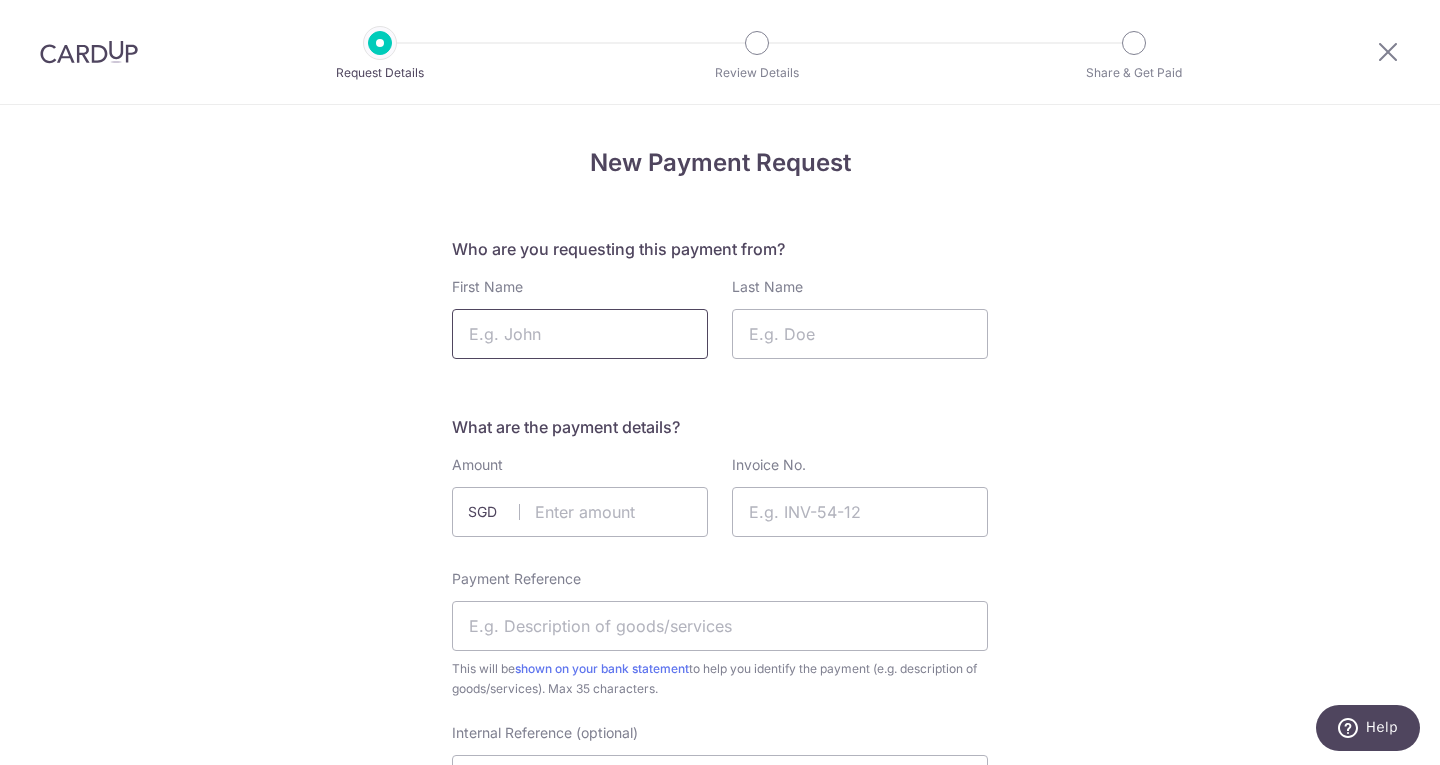 scroll, scrollTop: 0, scrollLeft: 0, axis: both 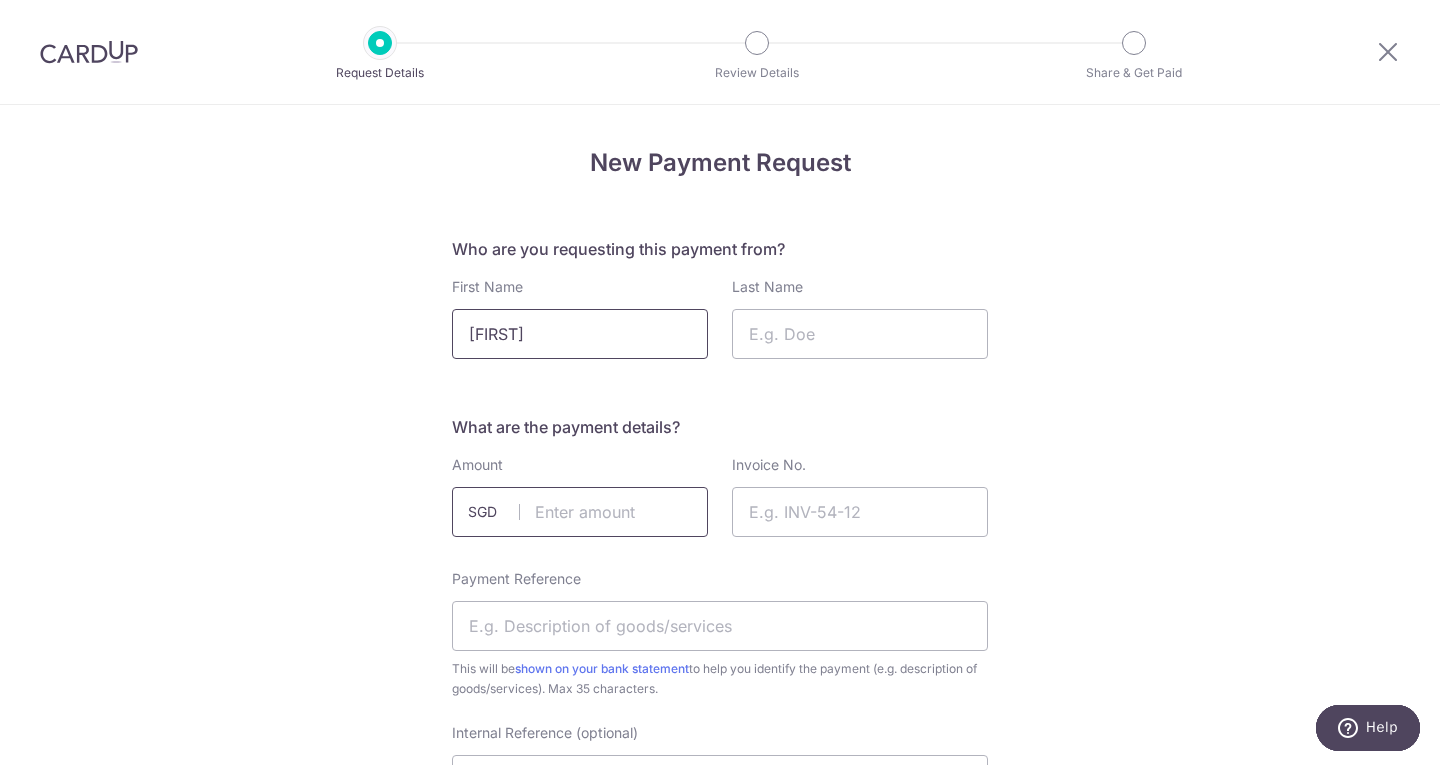 type on "[FIRST]" 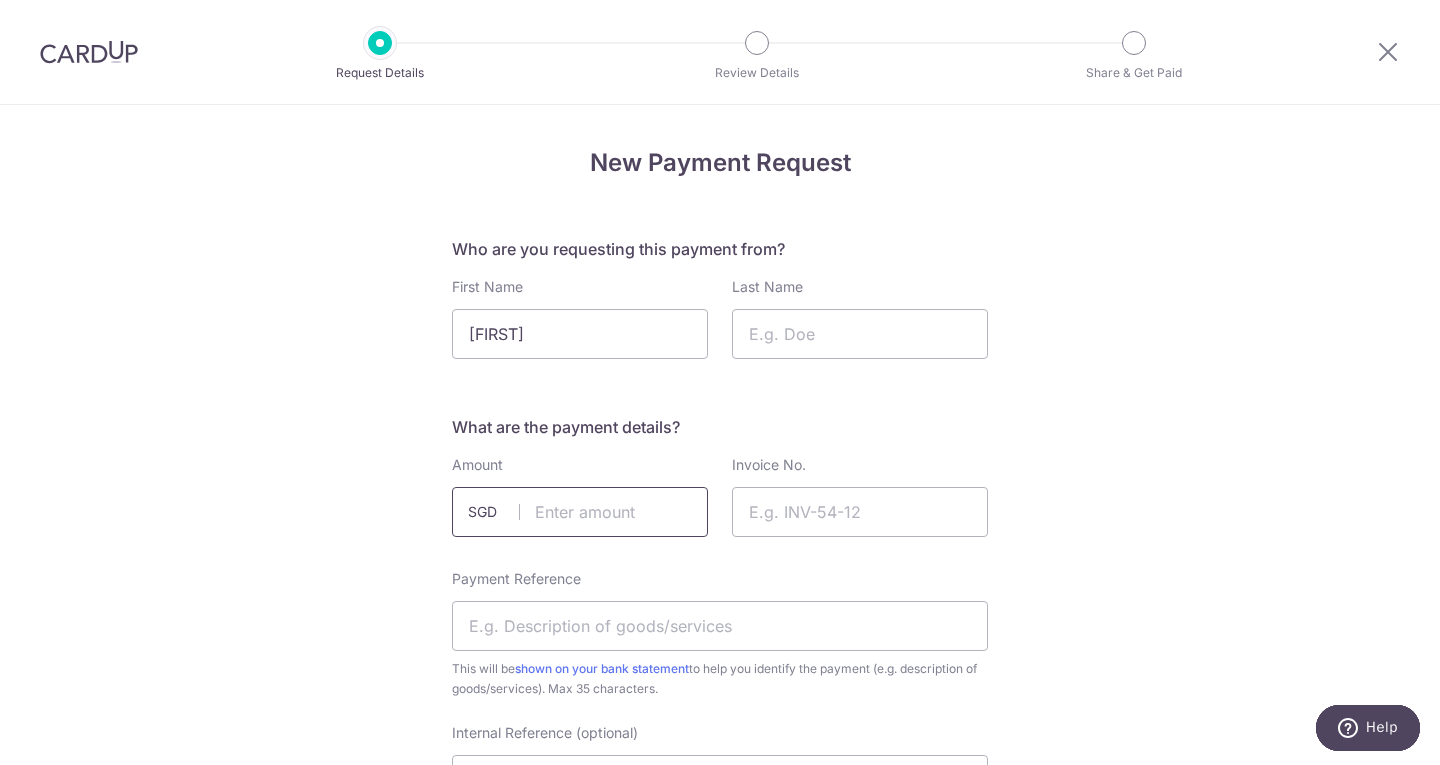 click at bounding box center [580, 512] 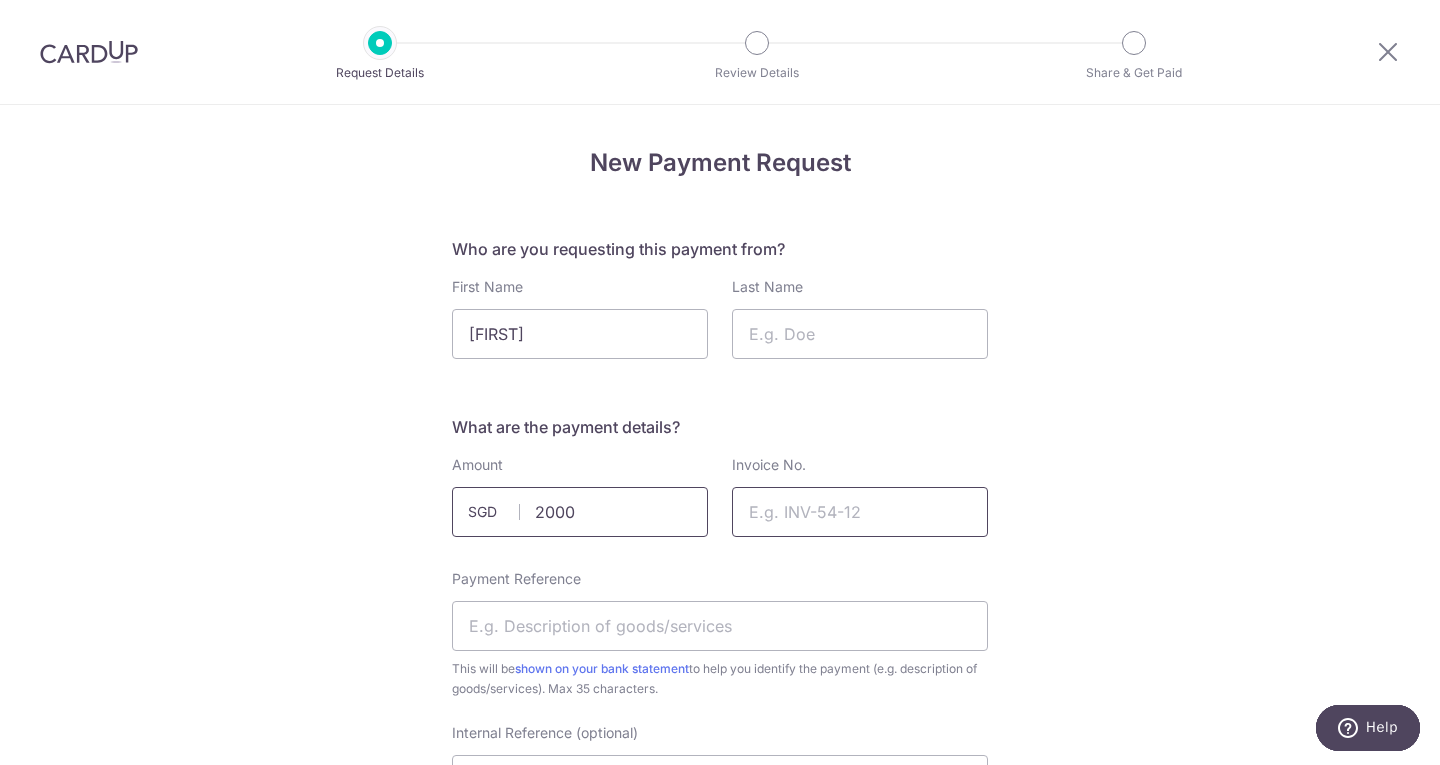 type on "2000.00" 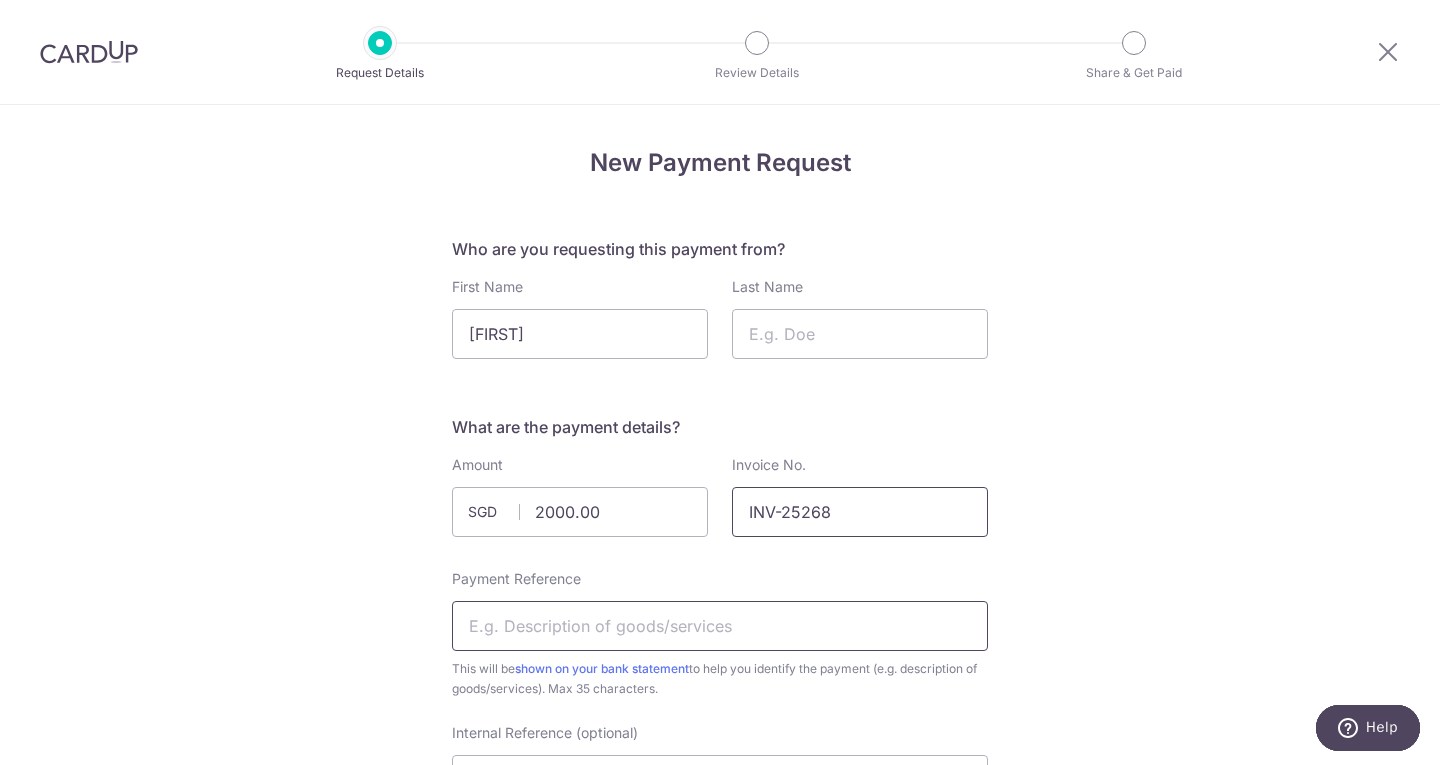 type on "INV-25268" 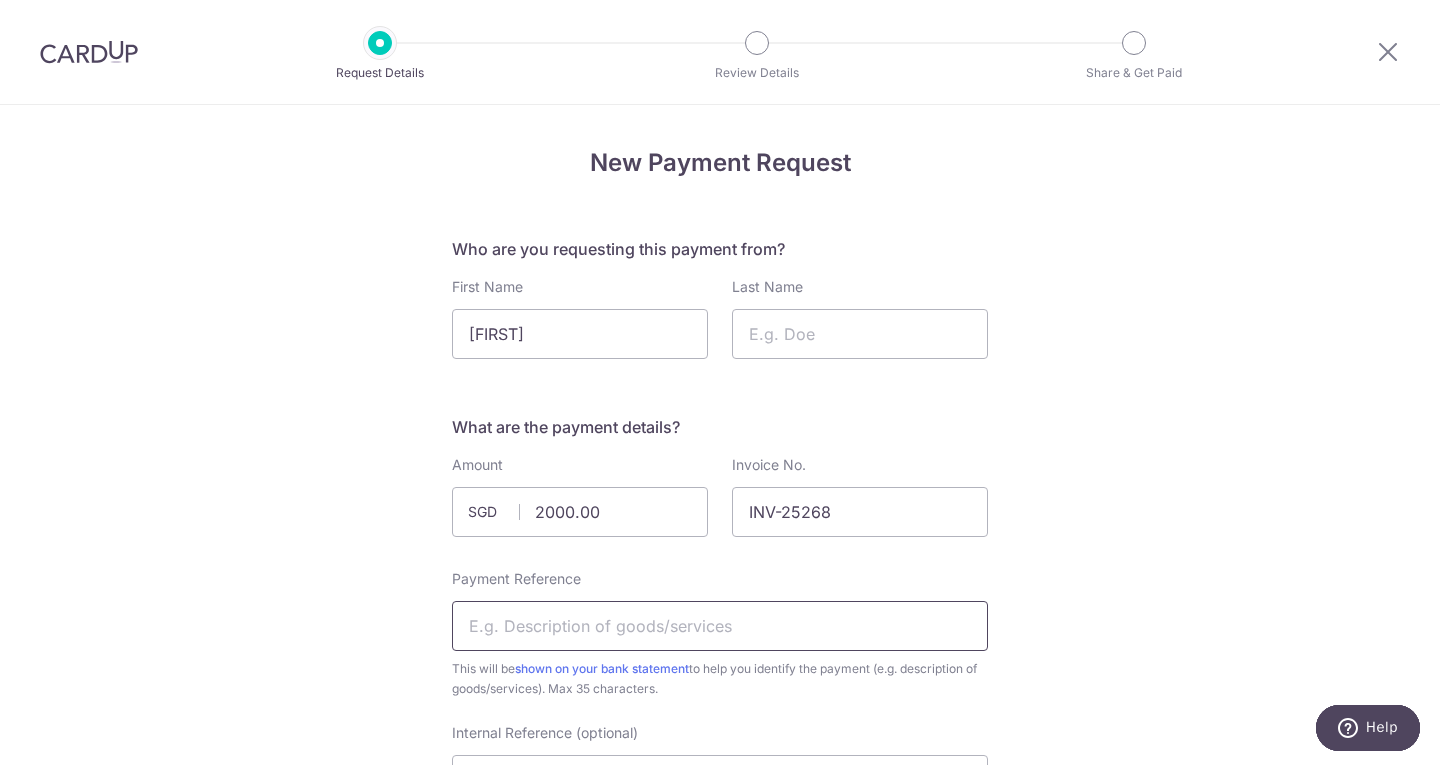 click on "Payment Reference" at bounding box center [720, 626] 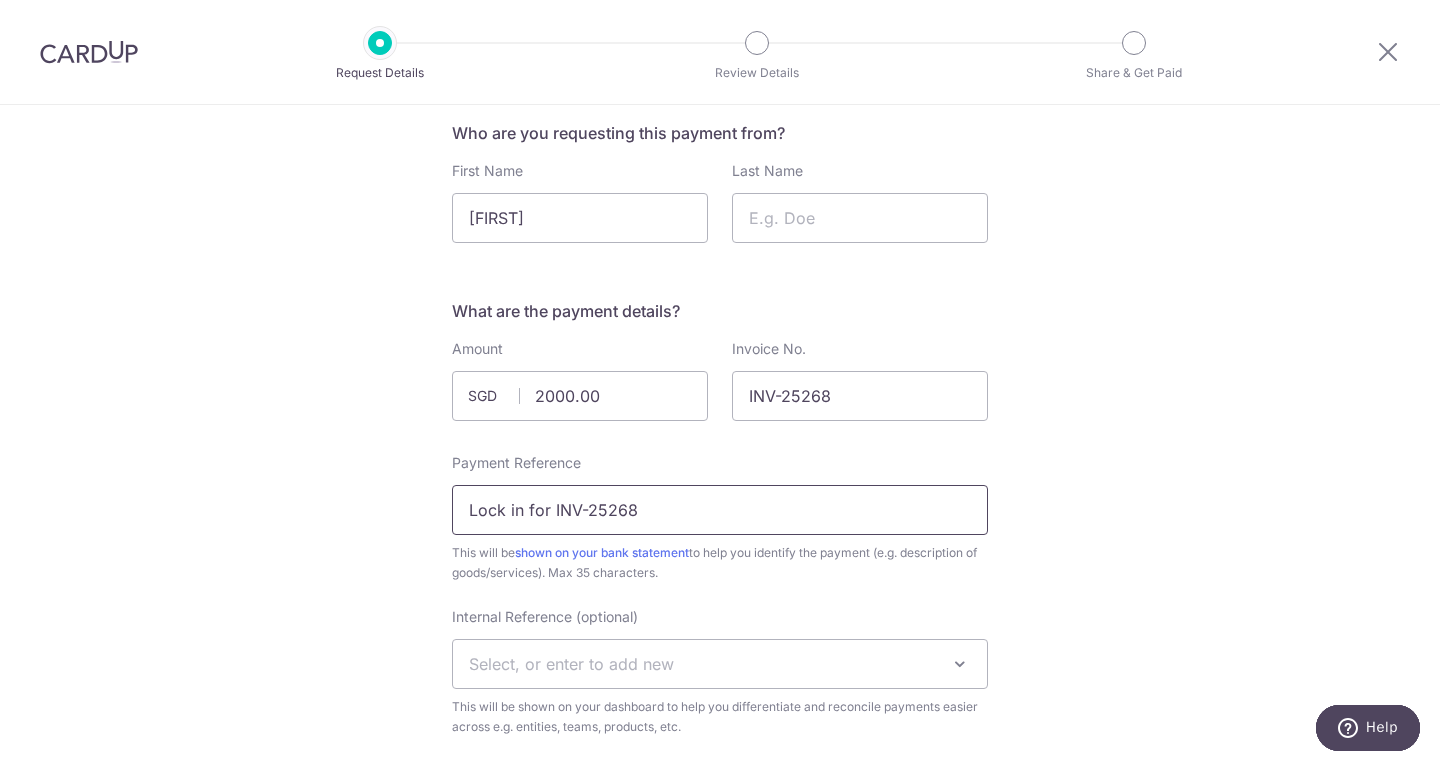 scroll, scrollTop: 300, scrollLeft: 0, axis: vertical 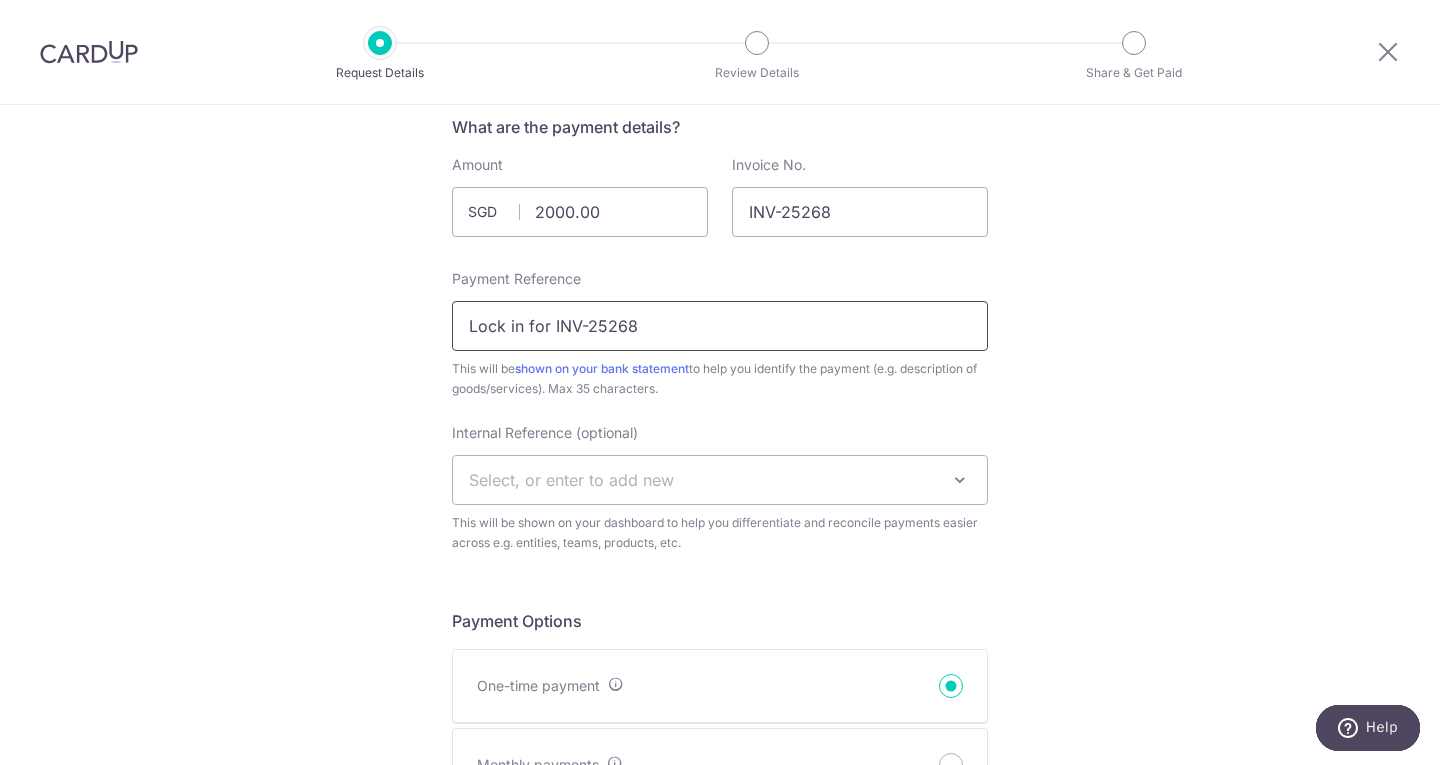 type on "Lock in for INV-25268" 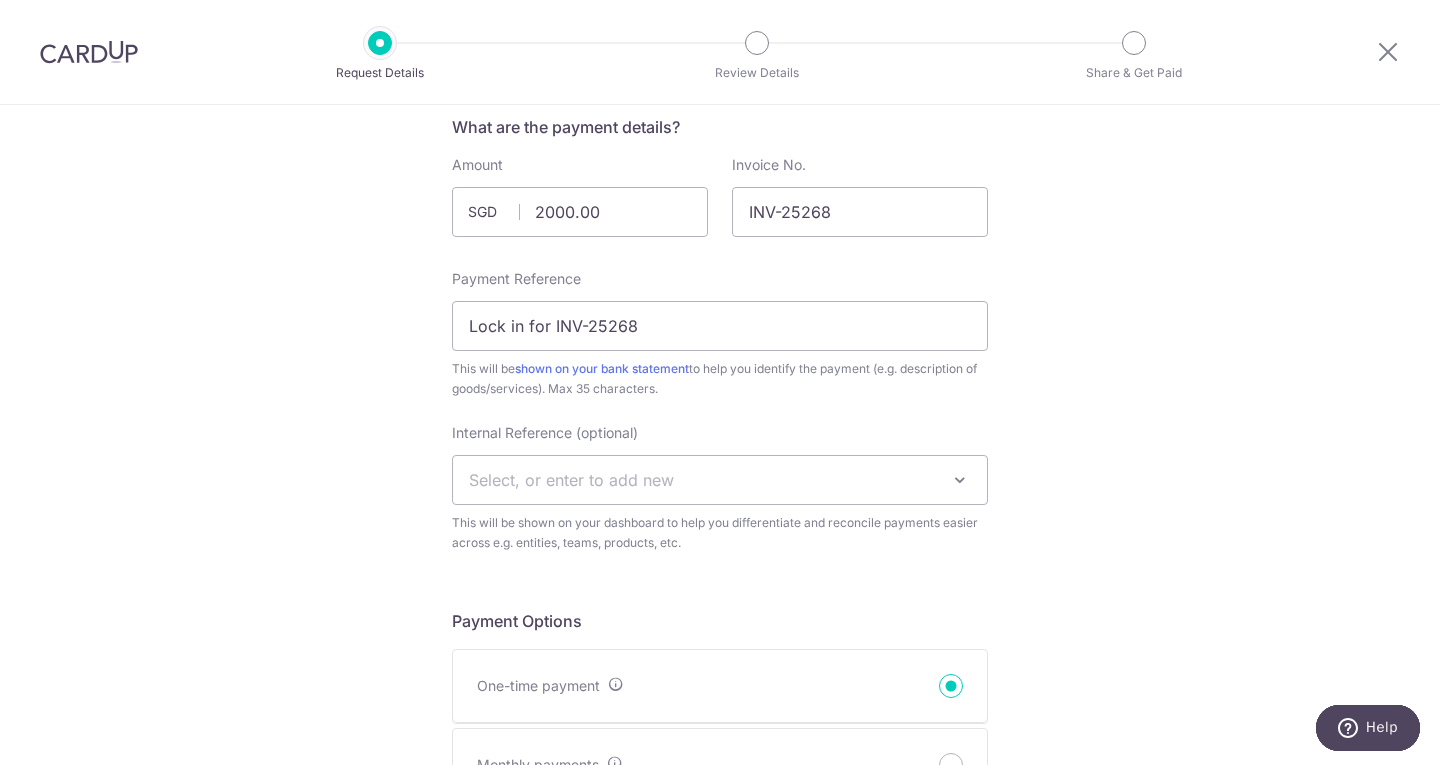 click on "Select, or enter to add new" at bounding box center (720, 480) 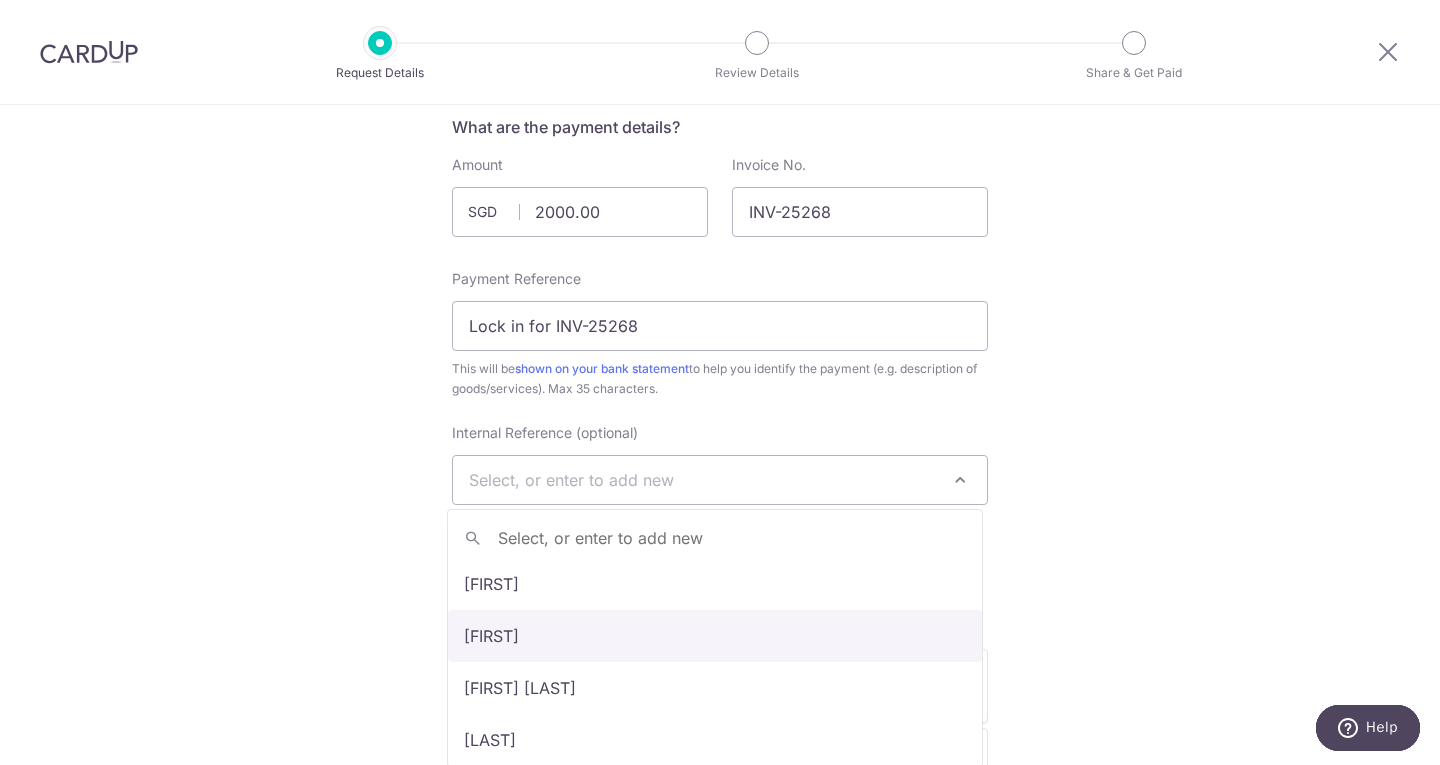 select on "[FIRST]" 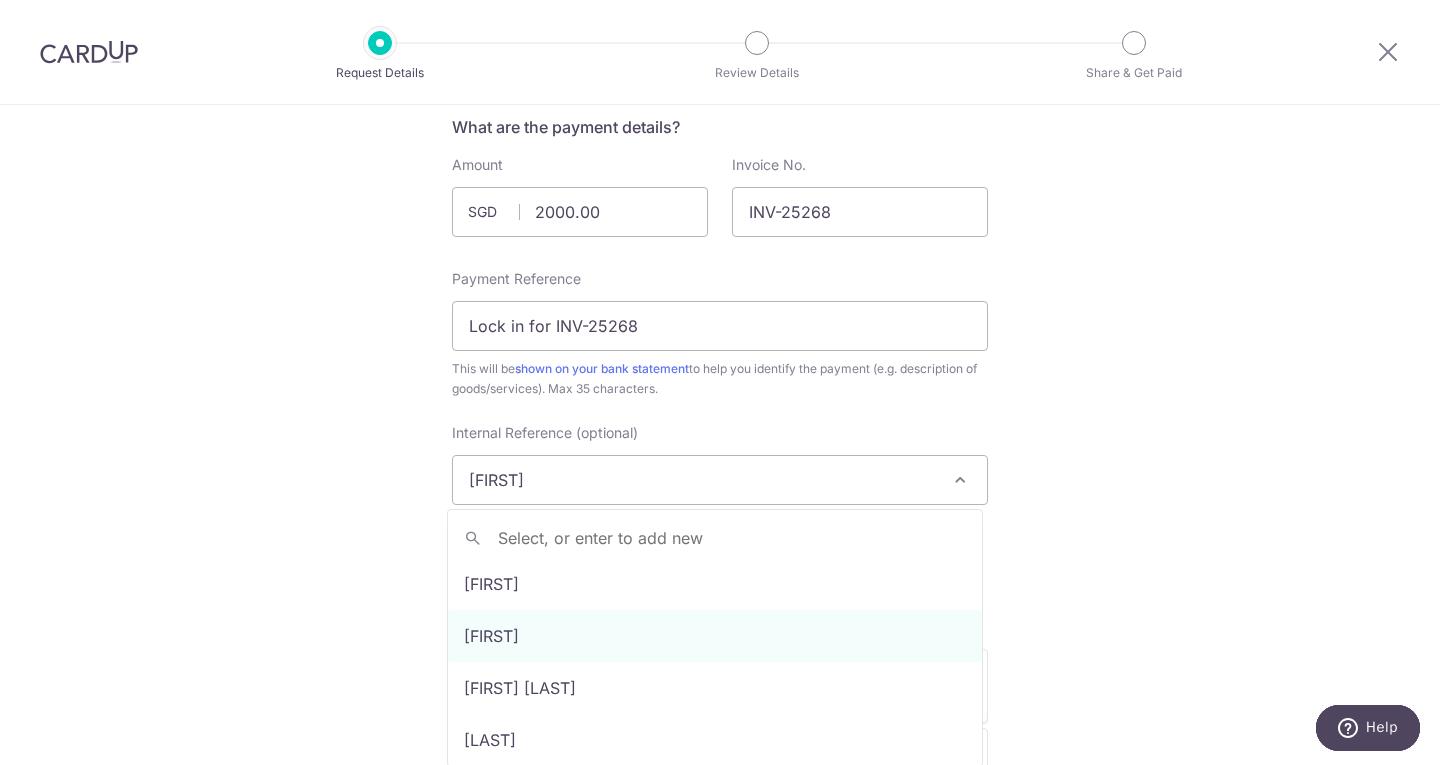 click on "[FIRST]" at bounding box center [720, 480] 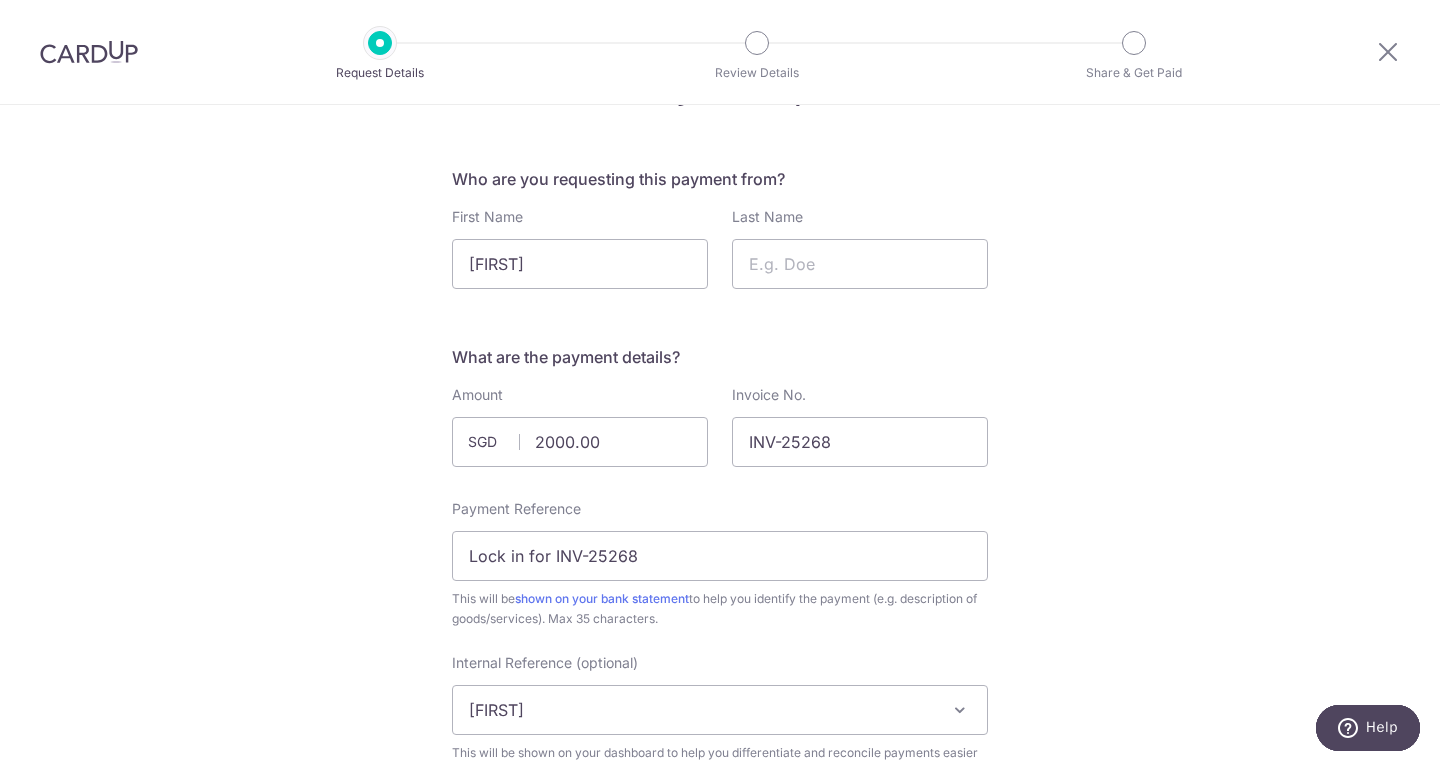 scroll, scrollTop: 0, scrollLeft: 0, axis: both 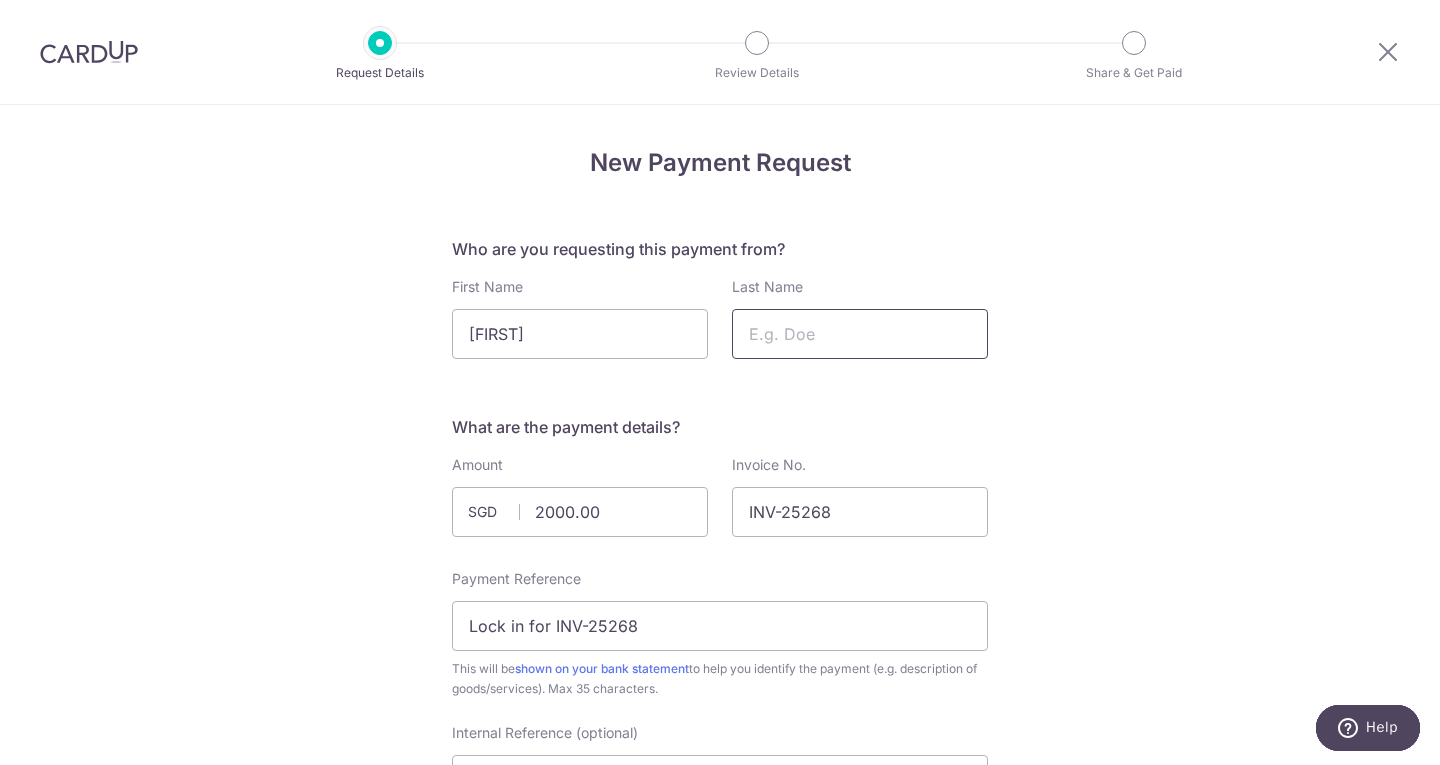 click on "Last Name" at bounding box center [860, 334] 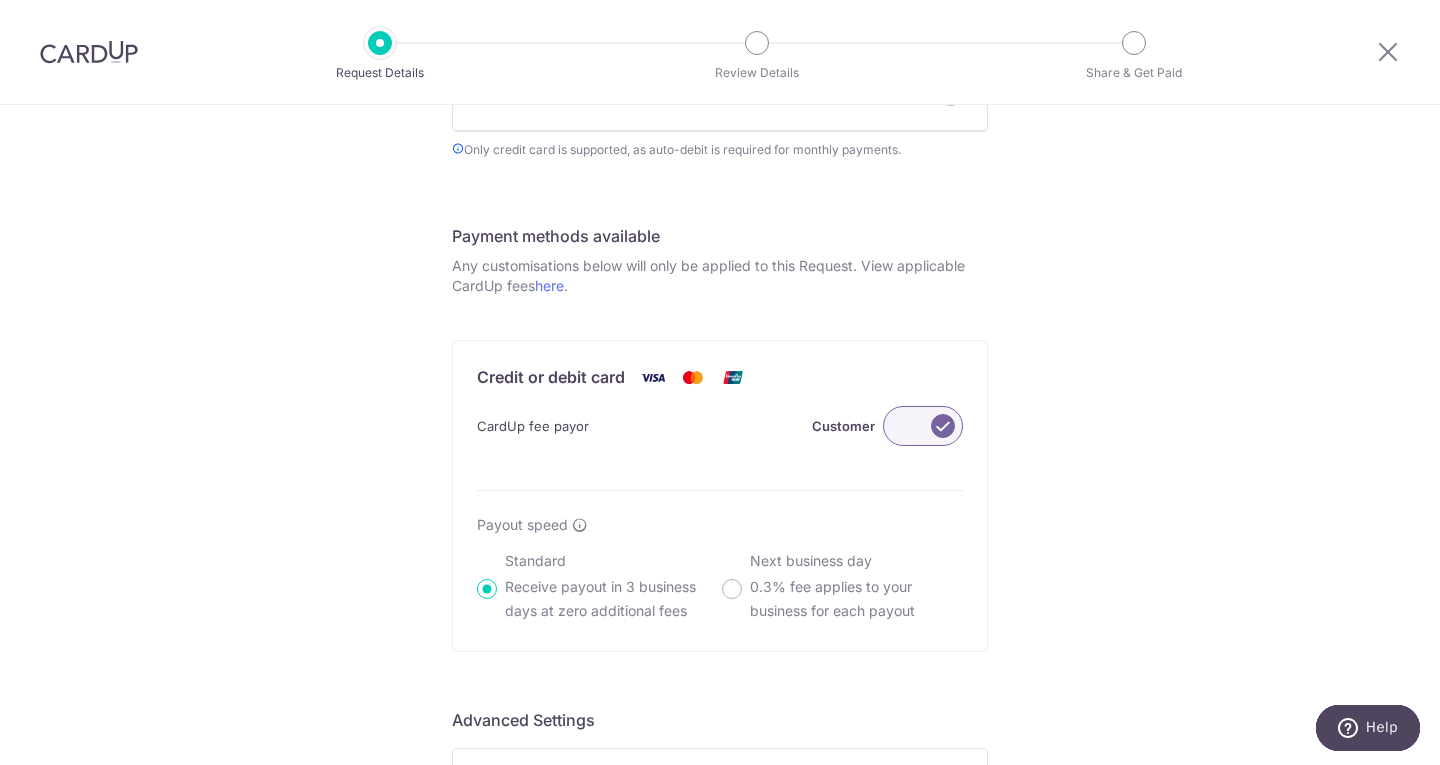 scroll, scrollTop: 1300, scrollLeft: 0, axis: vertical 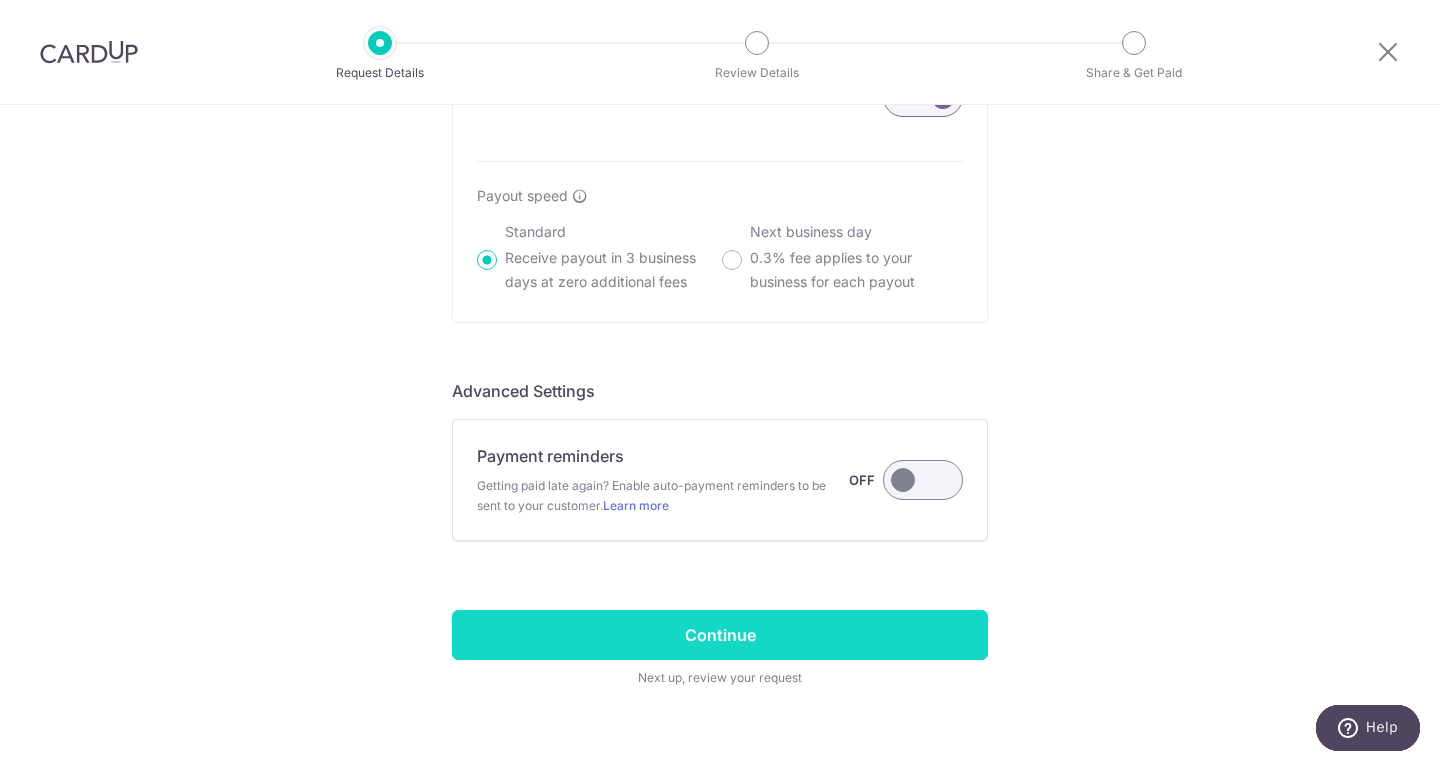 type on "[FIRST] [LAST]" 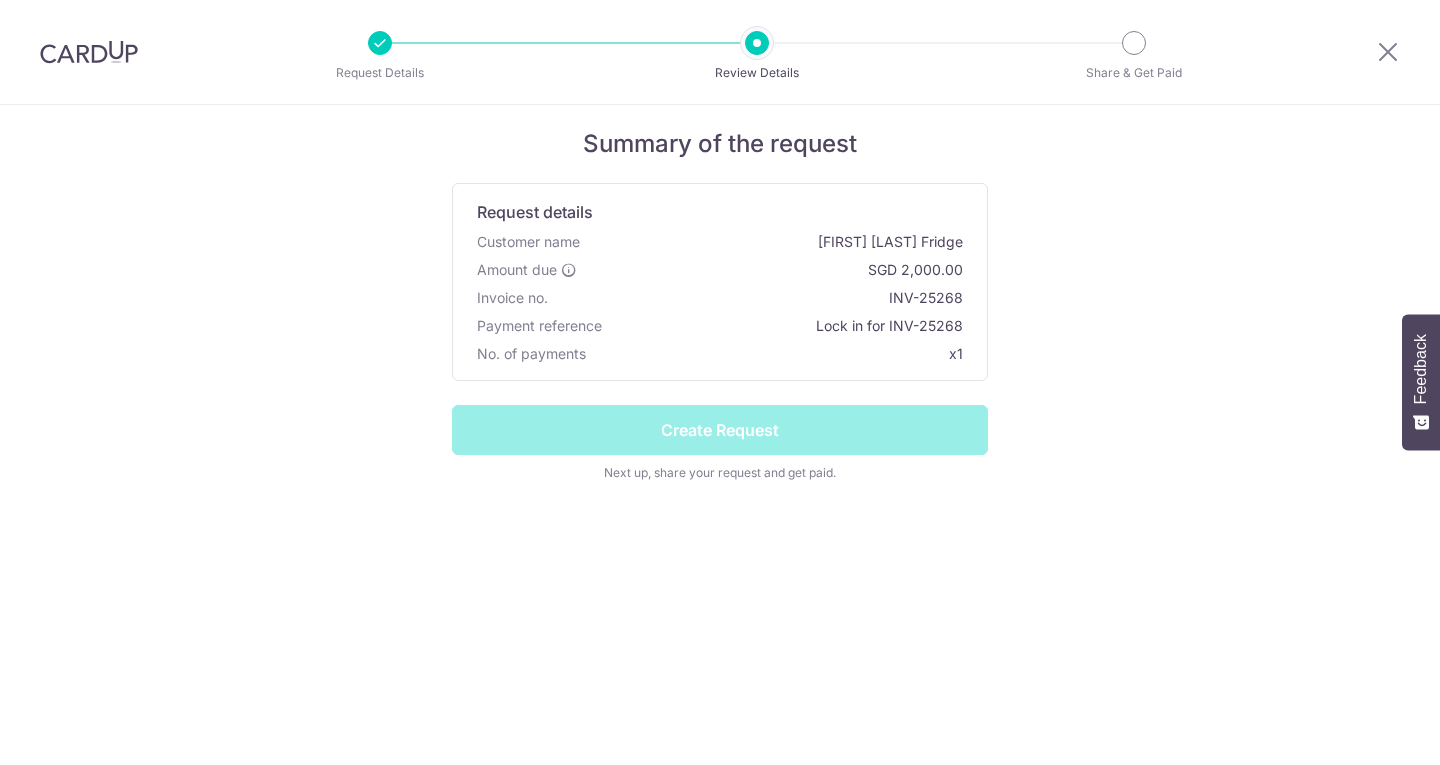 scroll, scrollTop: 0, scrollLeft: 0, axis: both 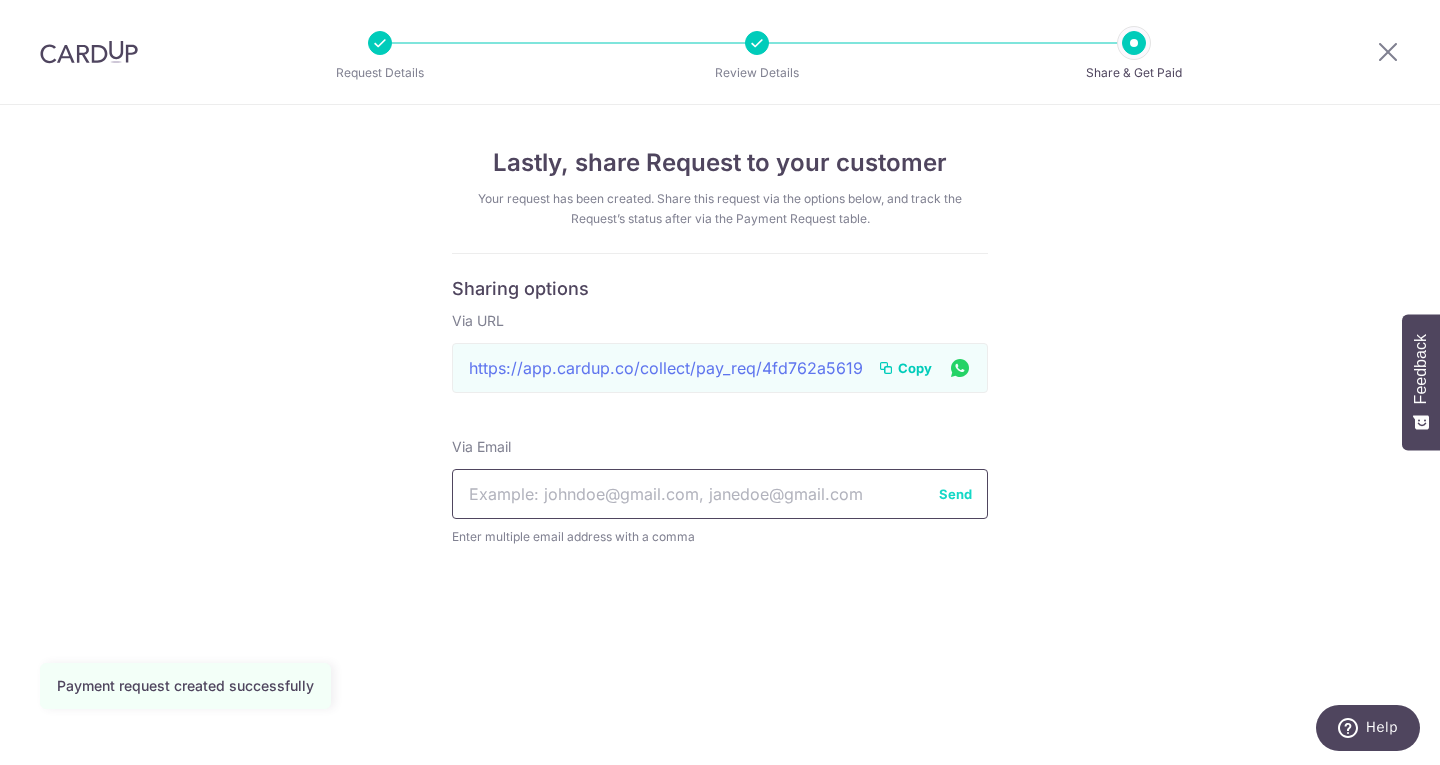 click at bounding box center [720, 494] 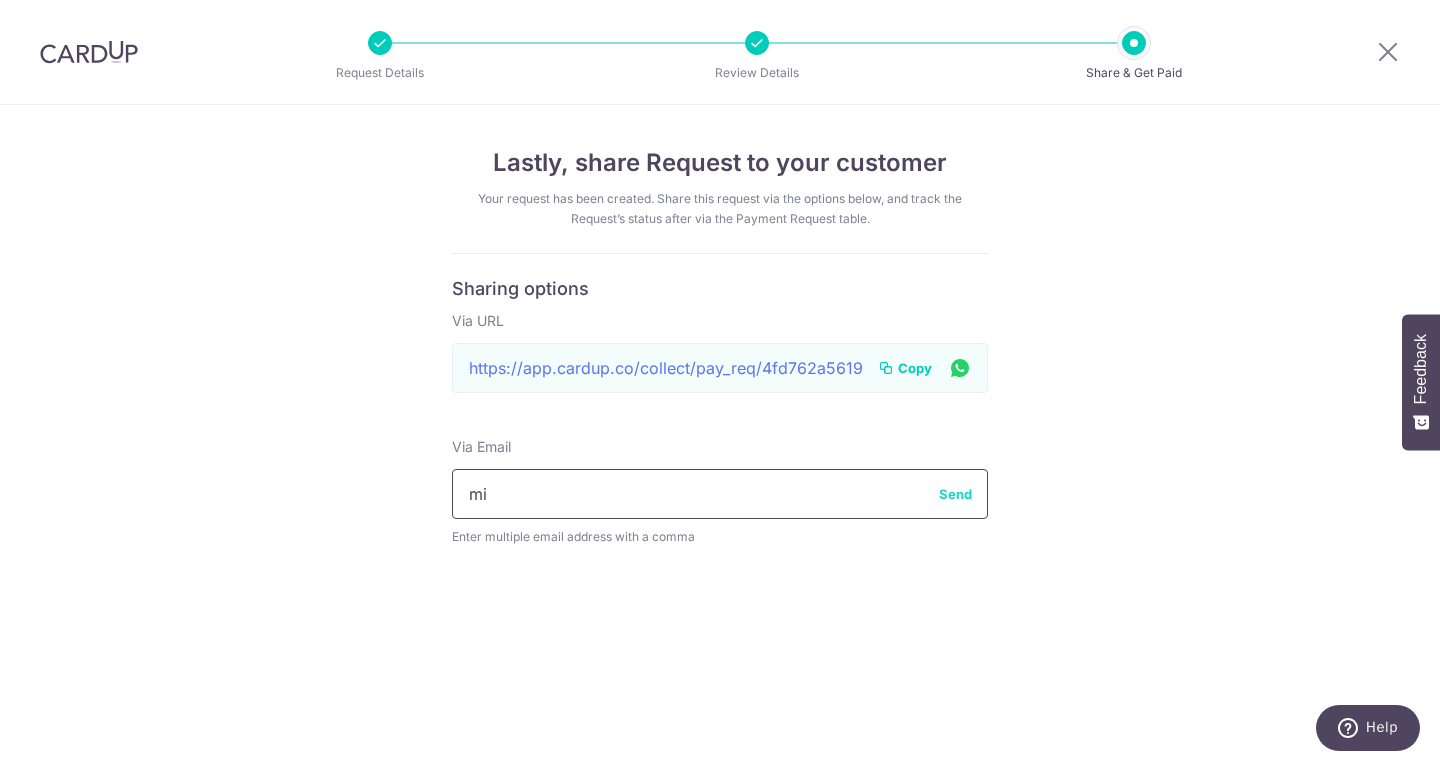 type on "m" 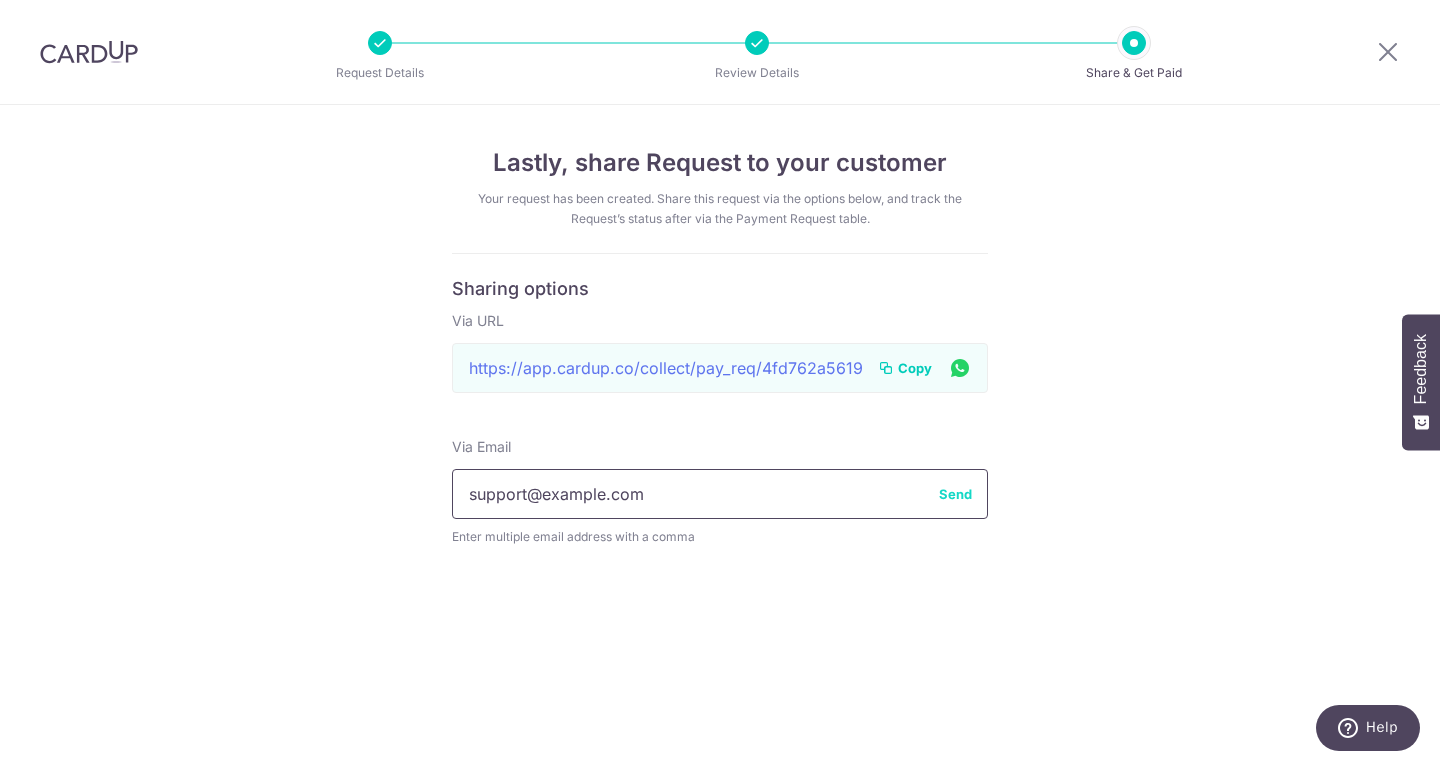 click on "muhdmikhail90@gmai.com" at bounding box center [720, 494] 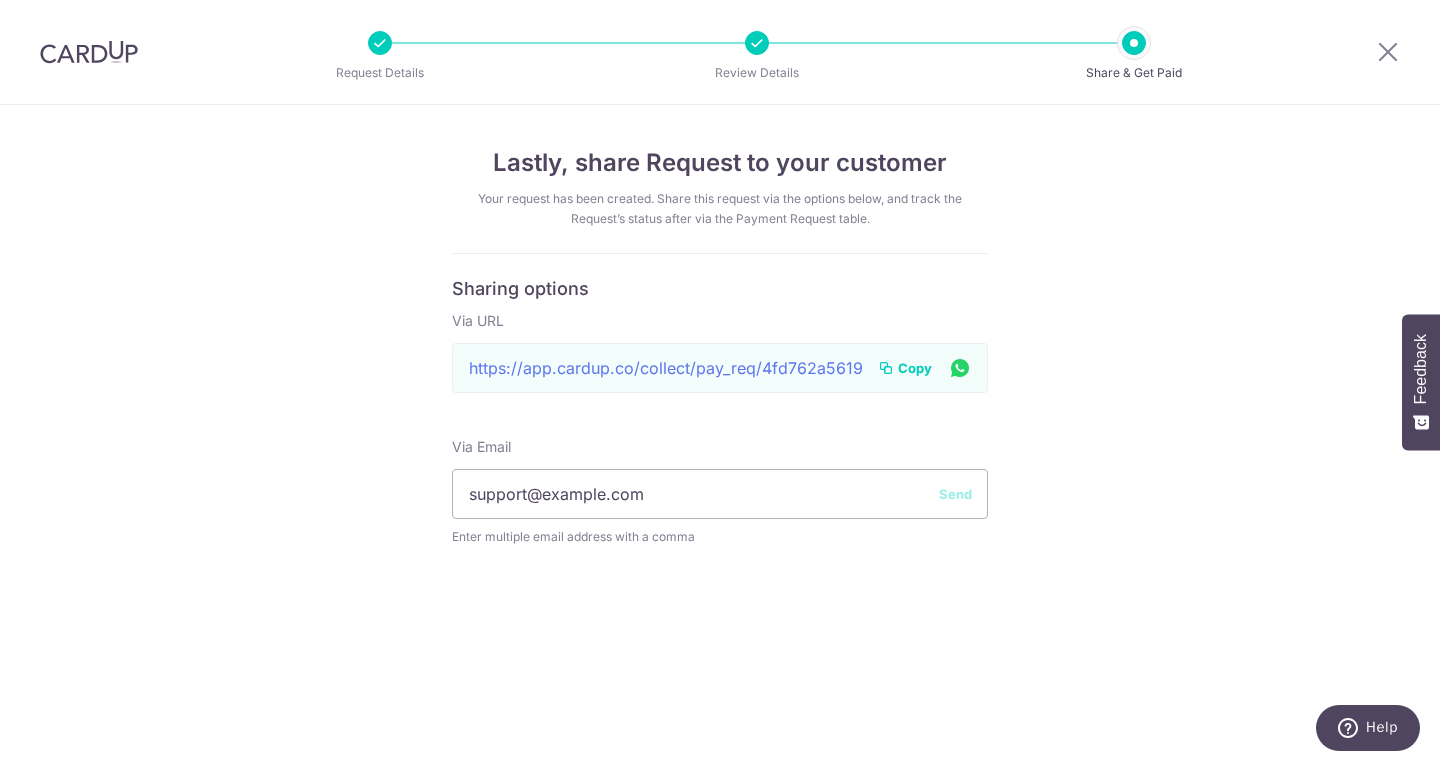 click on "Send" at bounding box center [955, 494] 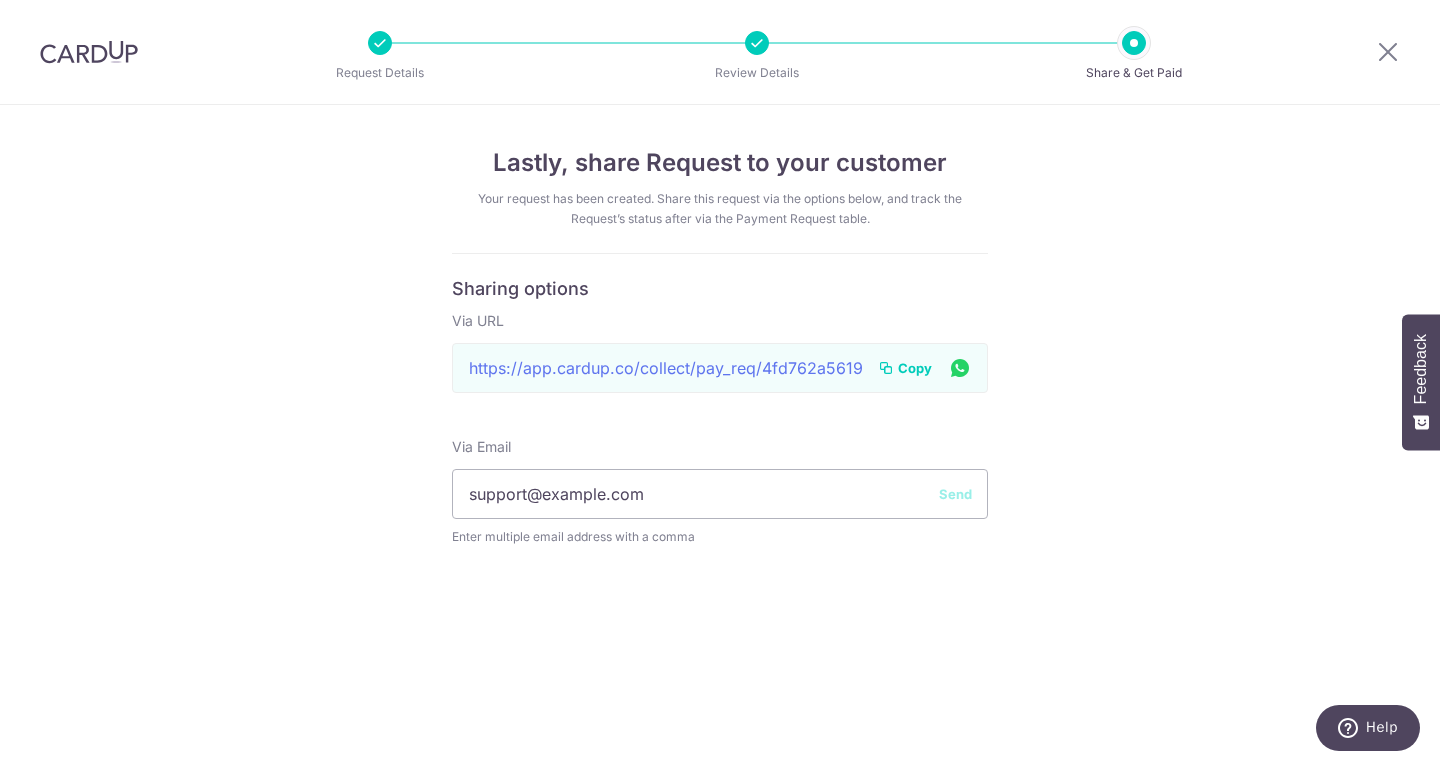 click on "Copy" at bounding box center (915, 368) 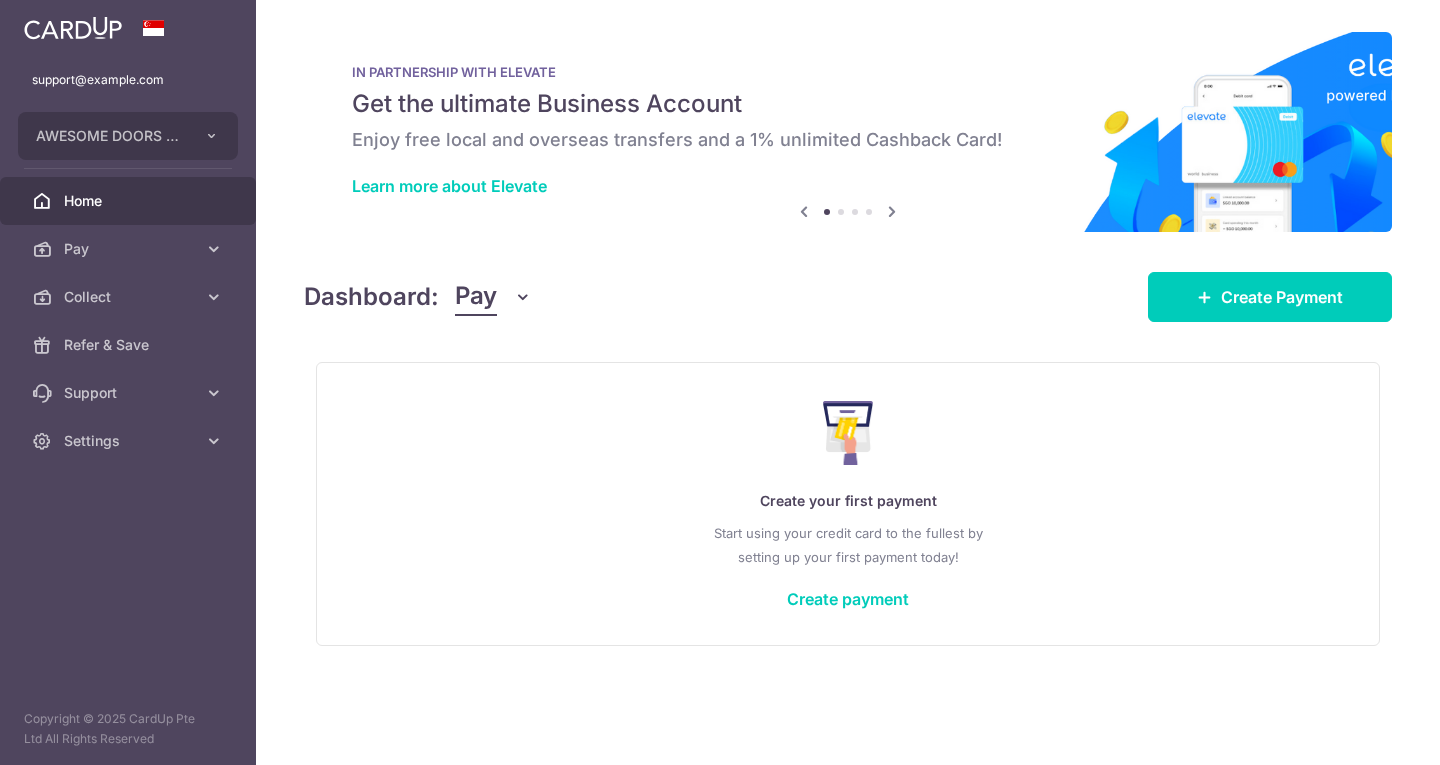 scroll, scrollTop: 0, scrollLeft: 0, axis: both 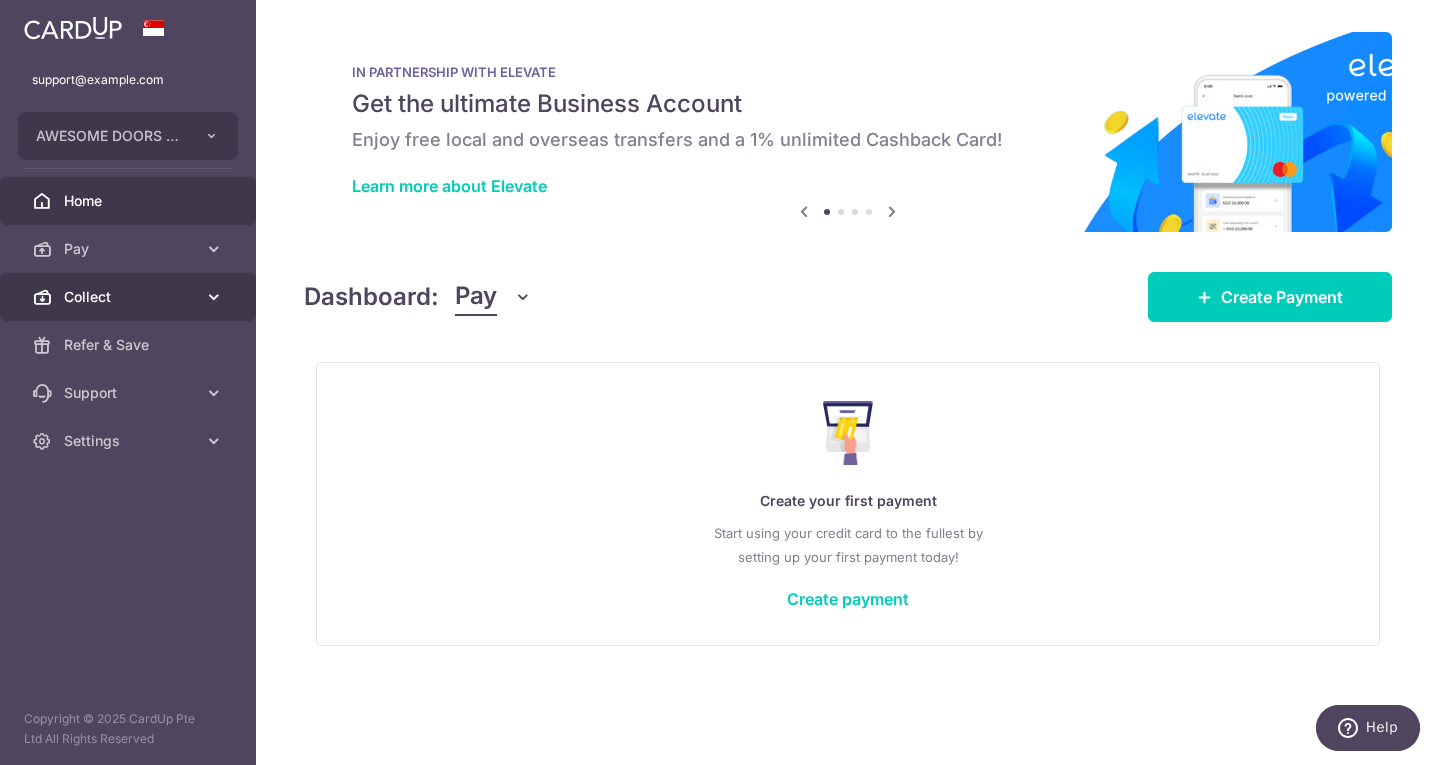click on "Collect" at bounding box center (130, 297) 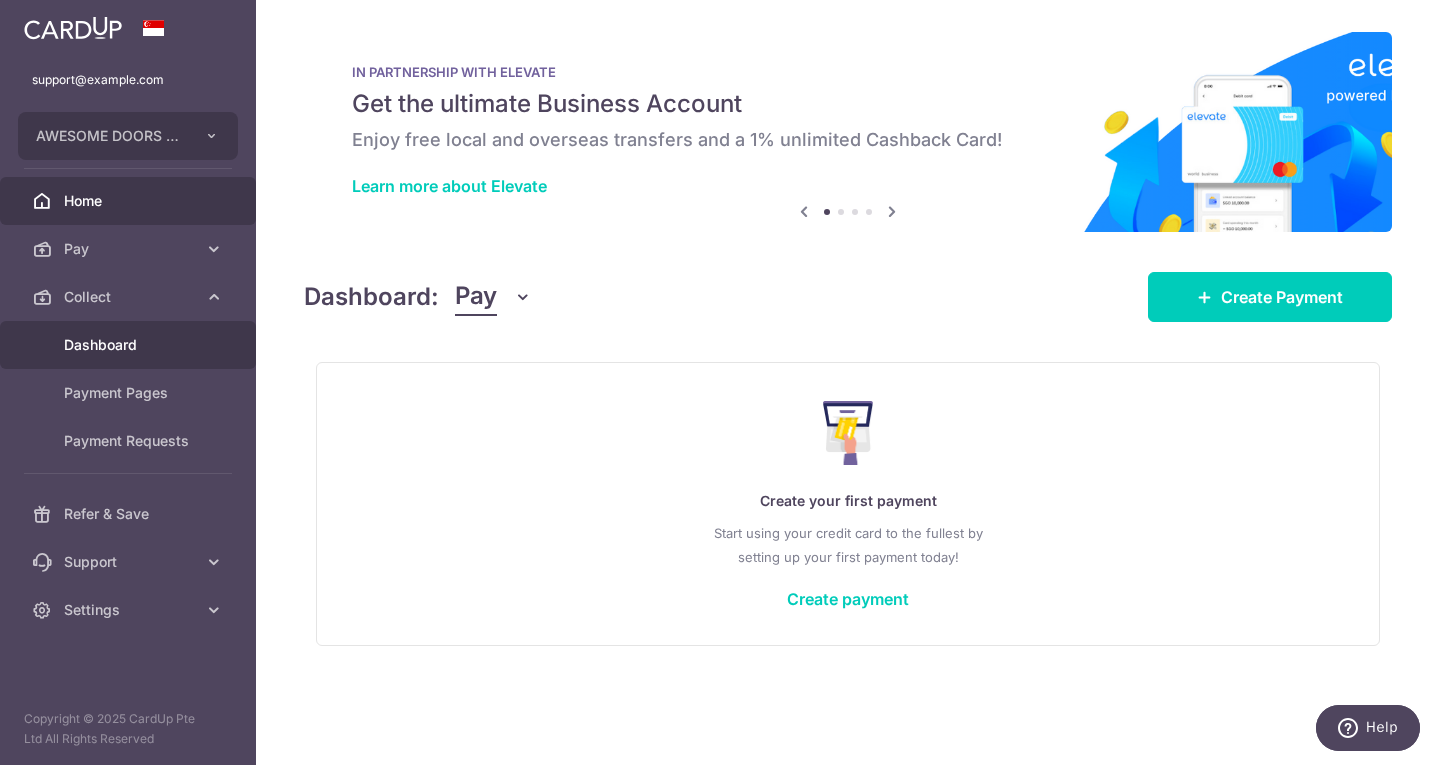 click on "Dashboard" at bounding box center [130, 345] 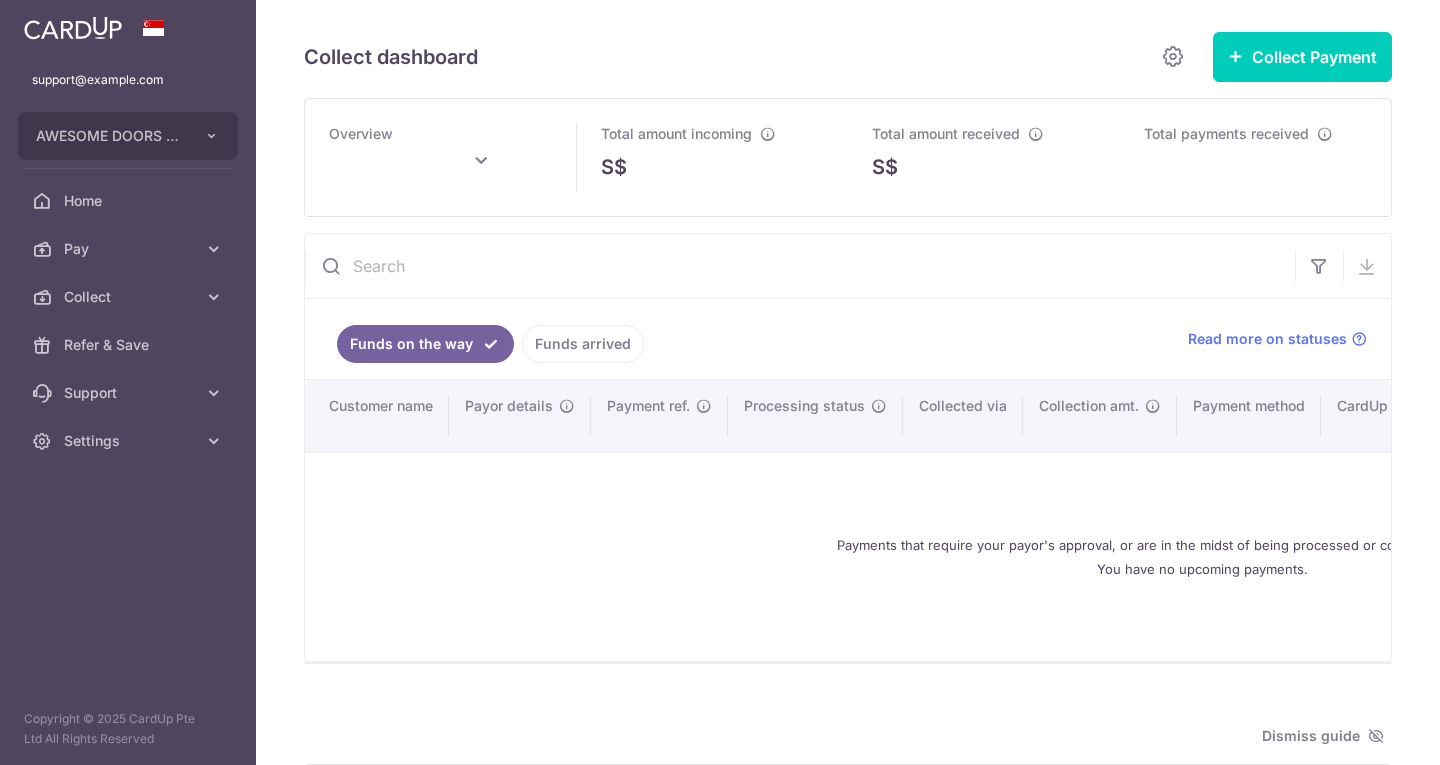 scroll, scrollTop: 0, scrollLeft: 0, axis: both 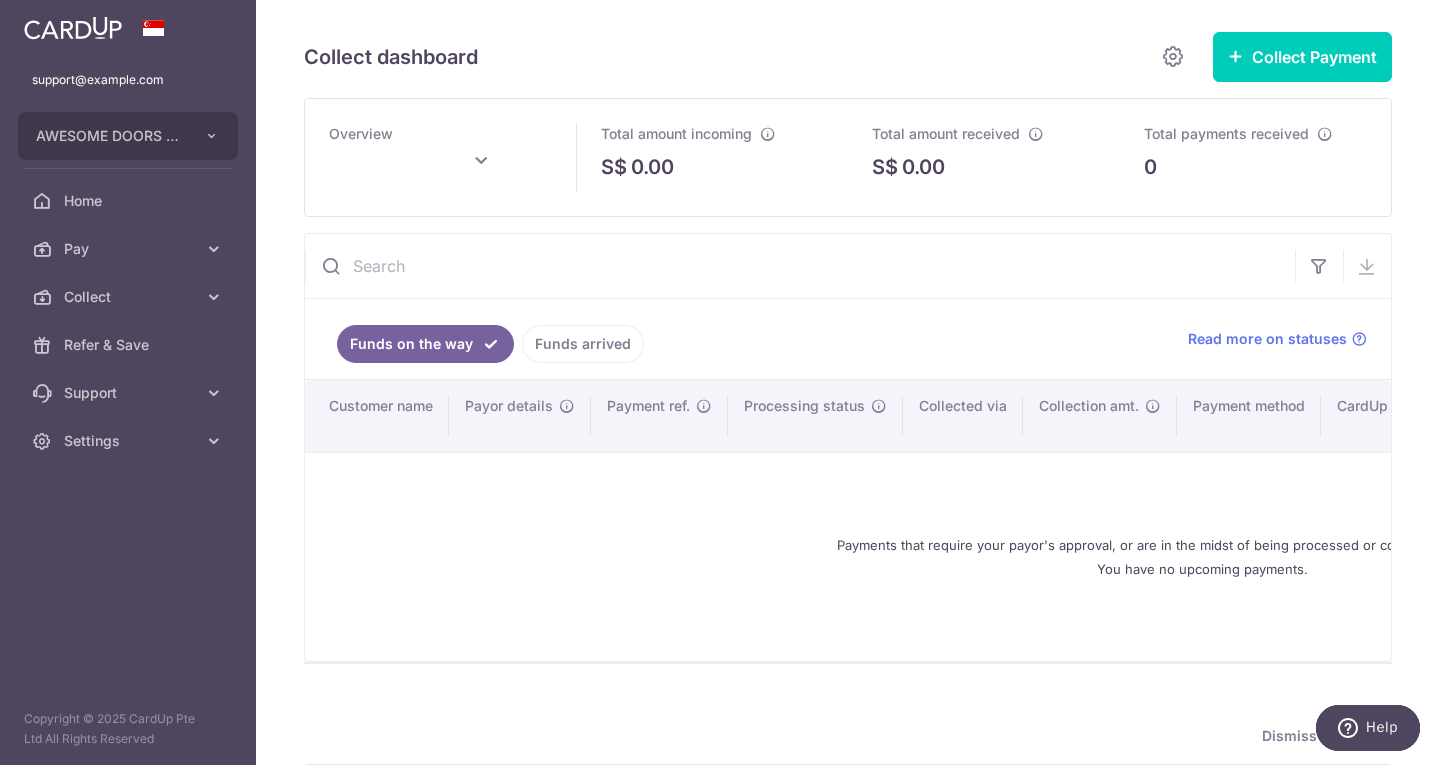 type on "August 2025" 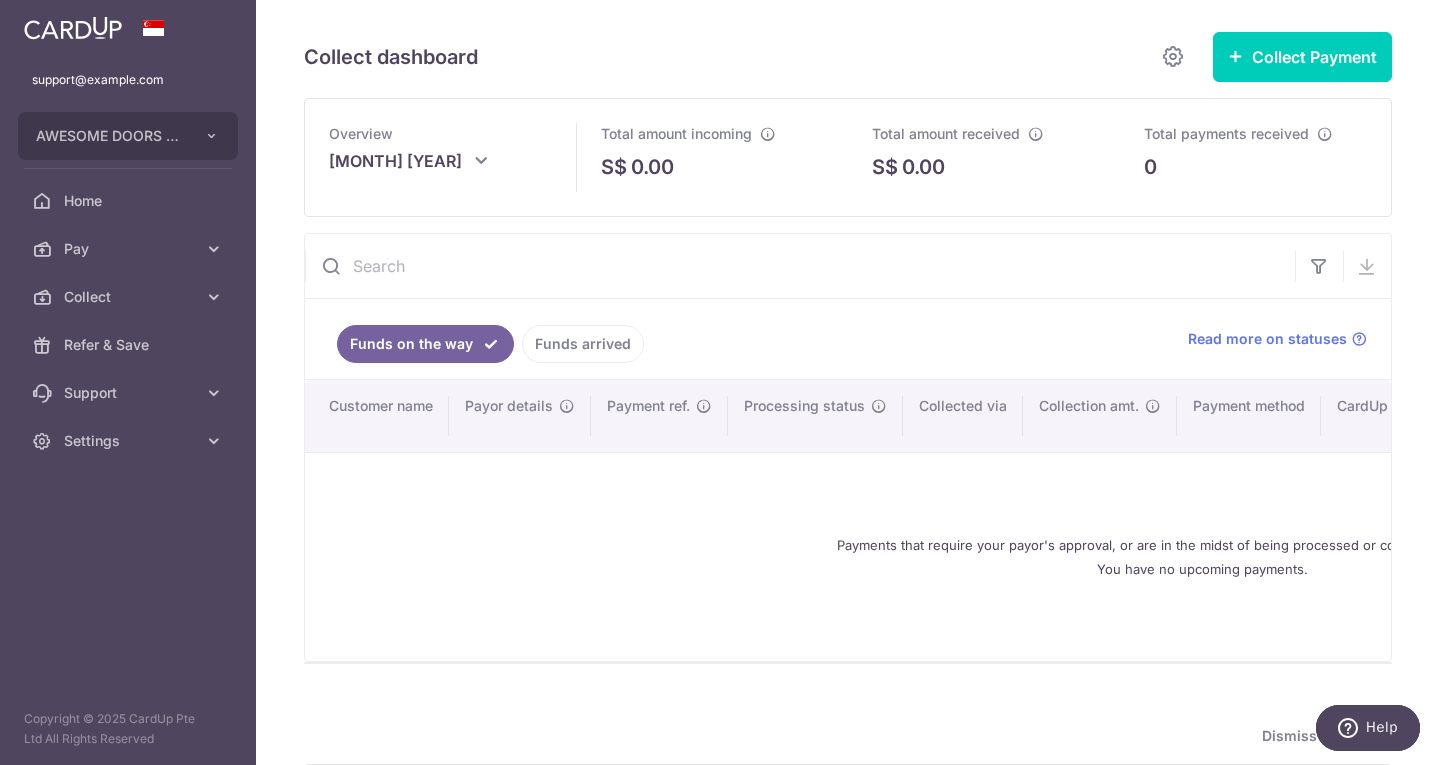 click on "Funds arrived" at bounding box center [583, 344] 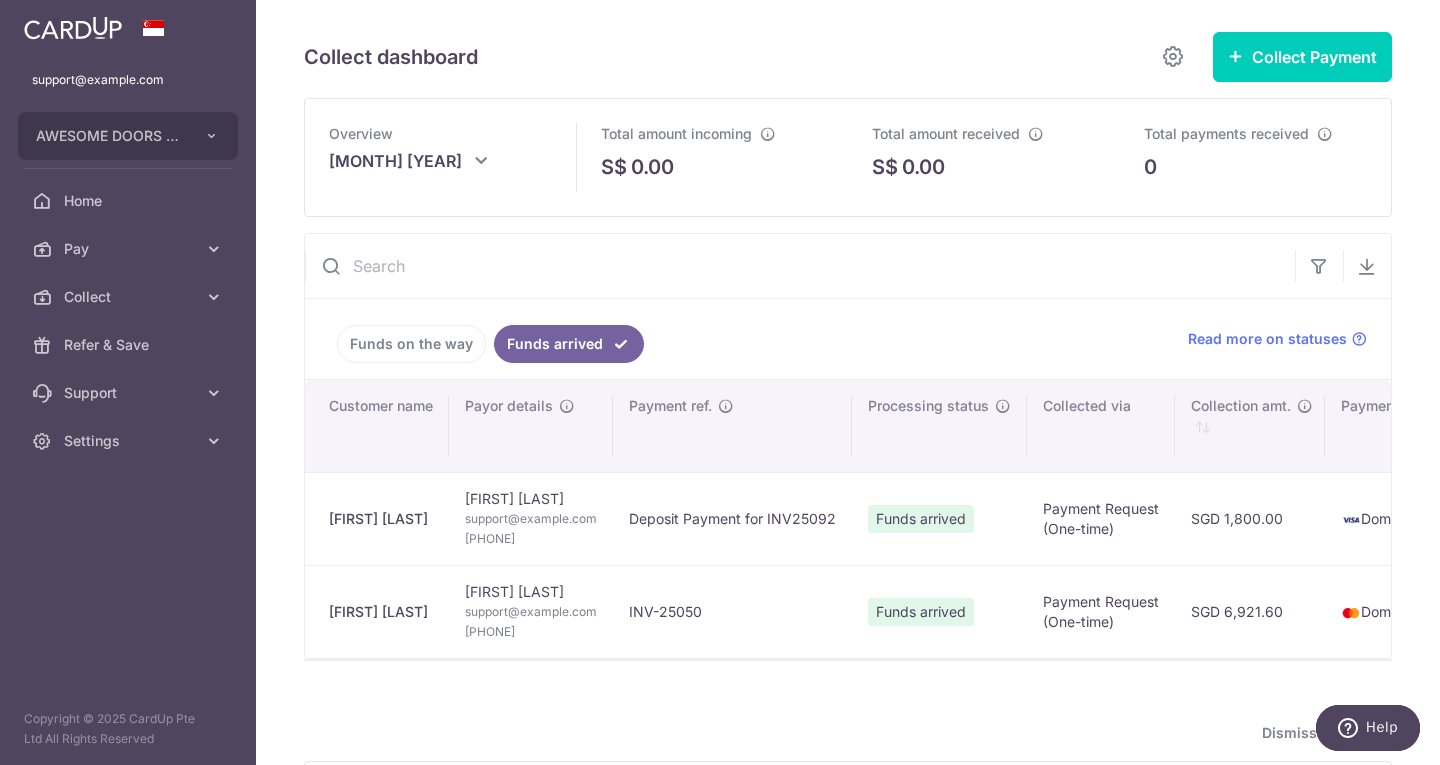 click on "Funds on the way" at bounding box center [411, 344] 